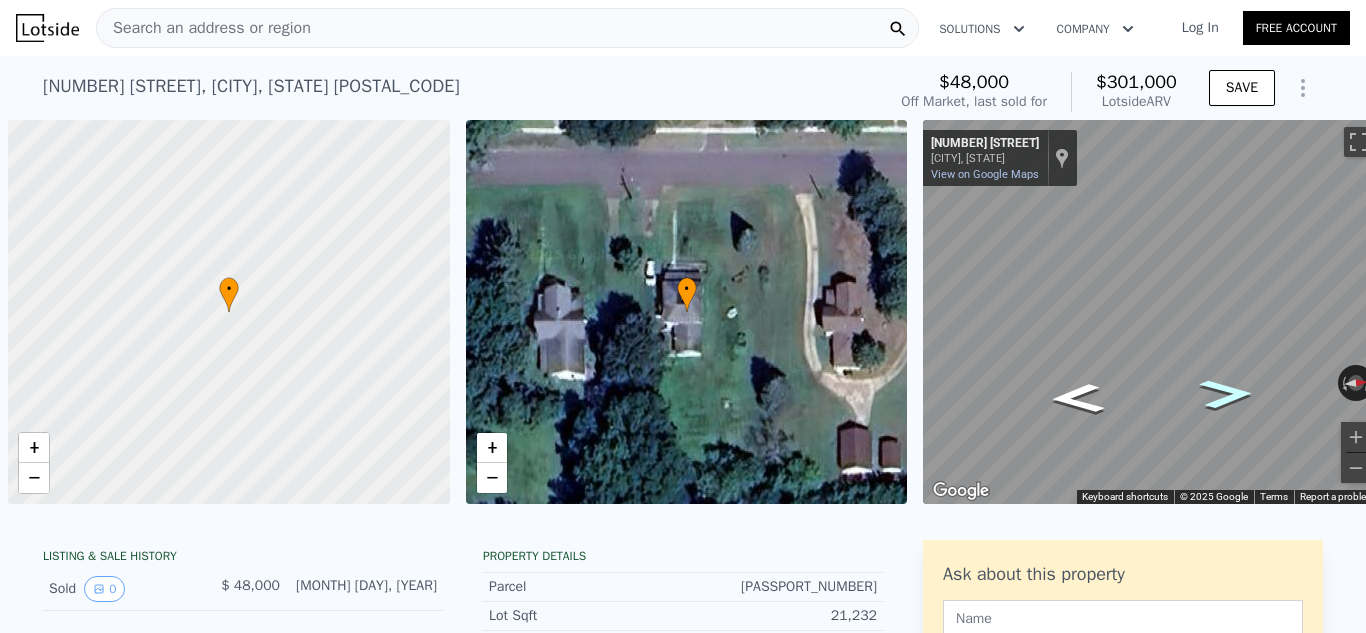scroll, scrollTop: 0, scrollLeft: 0, axis: both 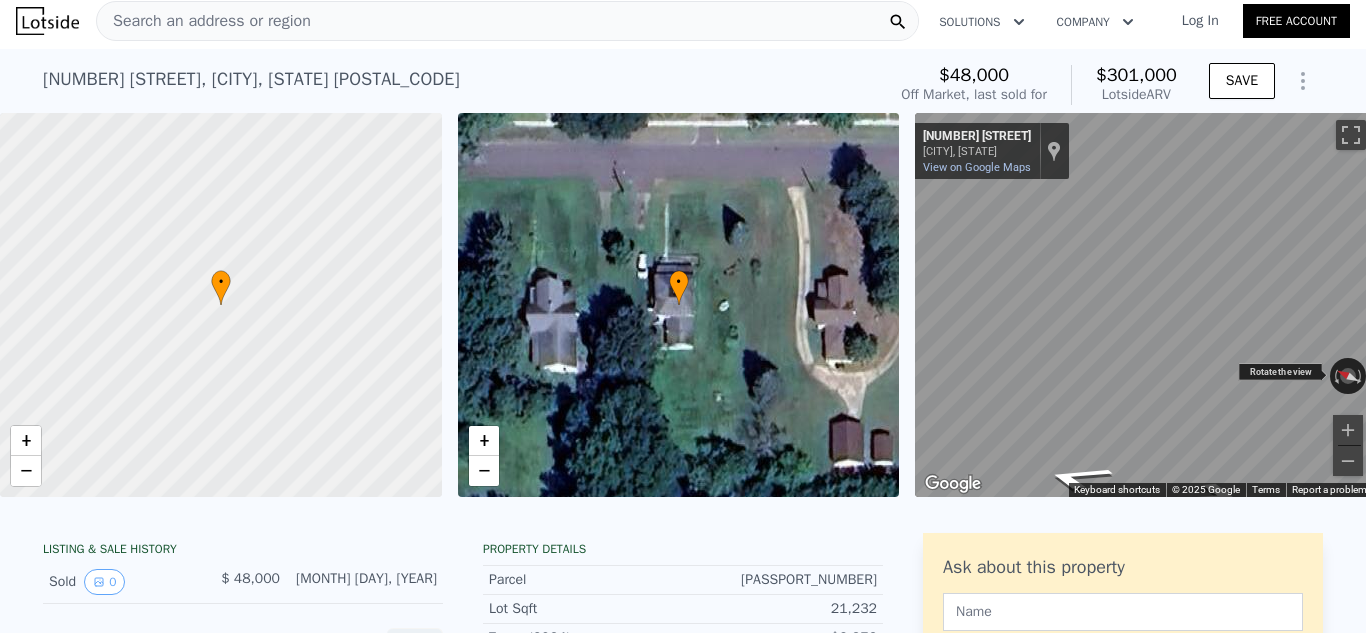 click on "← Move left → Move right ↑ Move up ↓ Move down + Zoom in - Zoom out             [NUMBER] [STREET]   [CITY], [STATE]       [NUMBER] [STREET]            View on Google Maps        Custom Imagery                 This image is no longer available                                      Rotate the view          Keyboard shortcuts Map Data © [YEAR] Google © [YEAR] Google Terms Report a problem" at bounding box center (1144, 305) 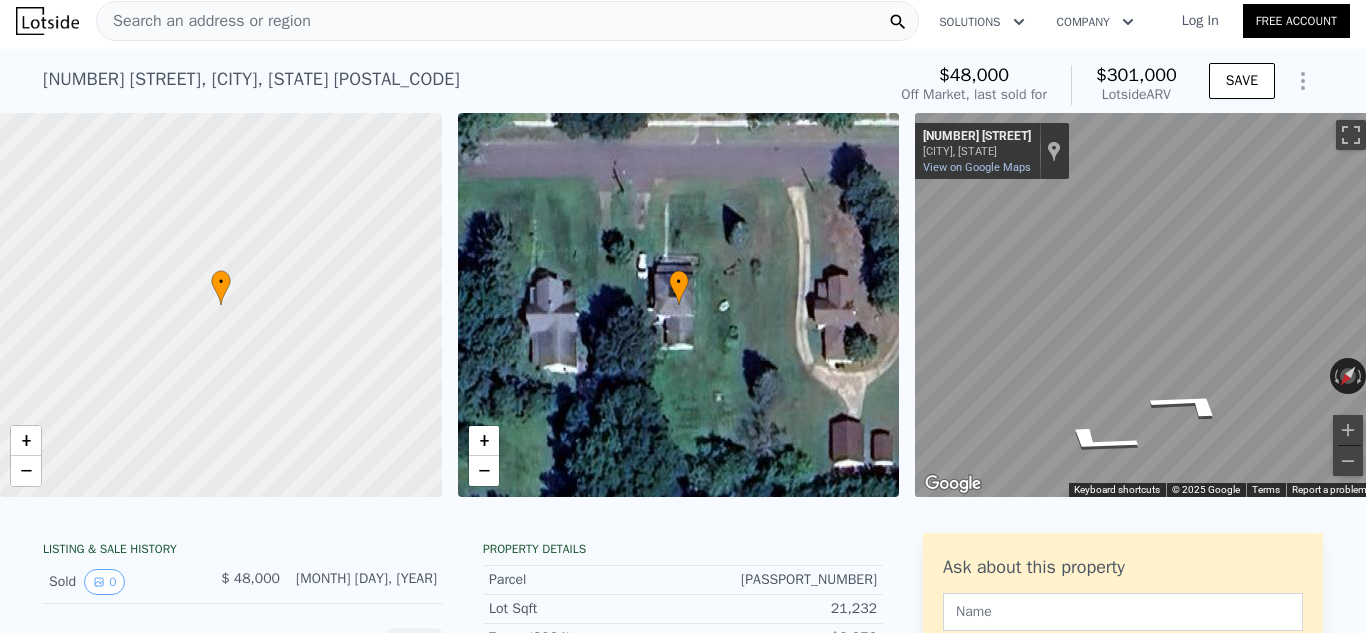 drag, startPoint x: 1261, startPoint y: 366, endPoint x: 903, endPoint y: 214, distance: 388.9319 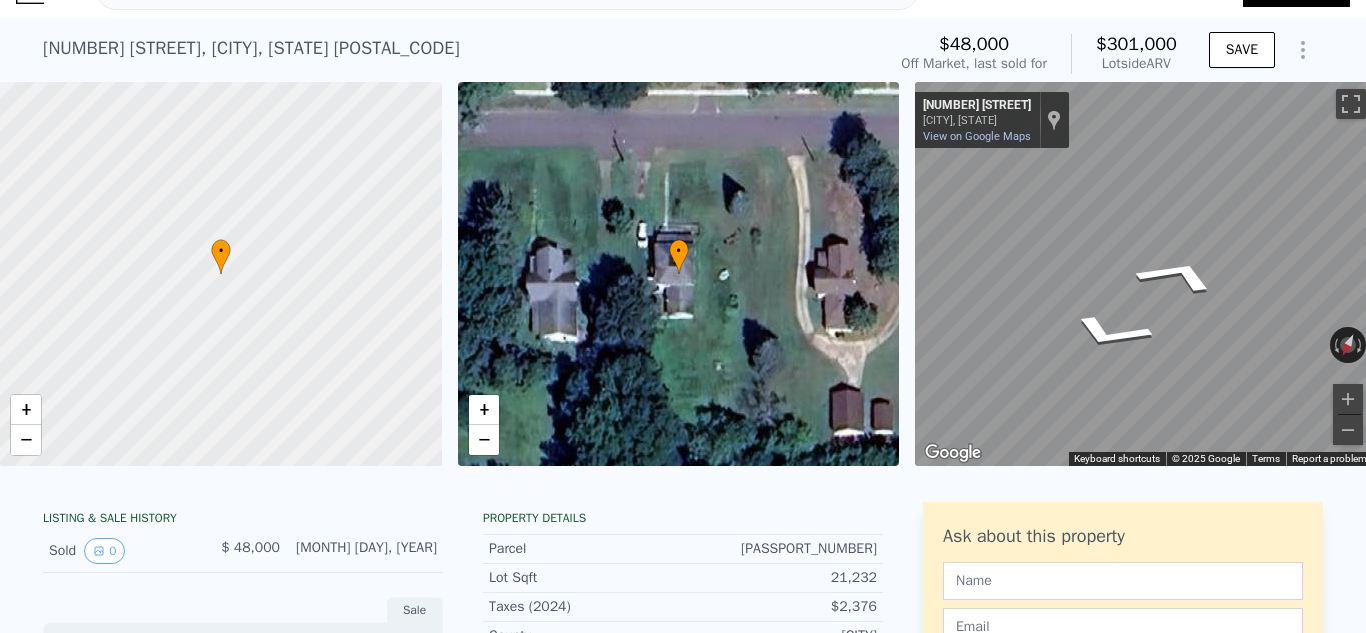 scroll, scrollTop: 7, scrollLeft: 0, axis: vertical 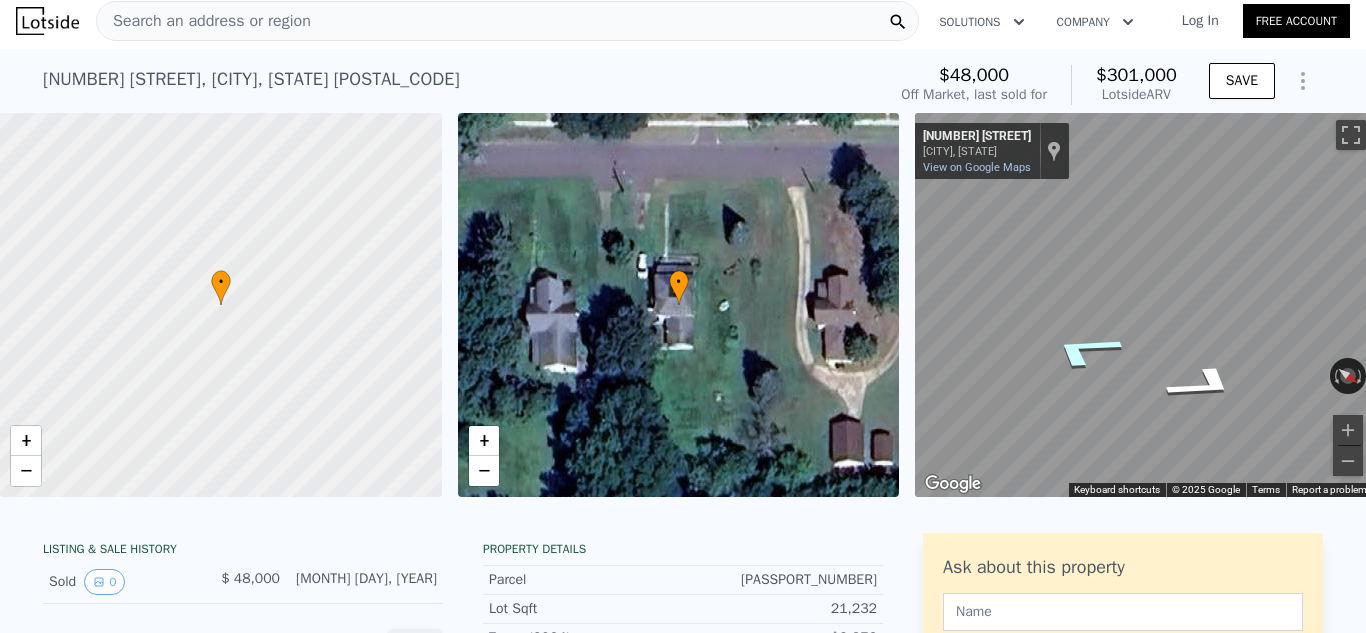 click 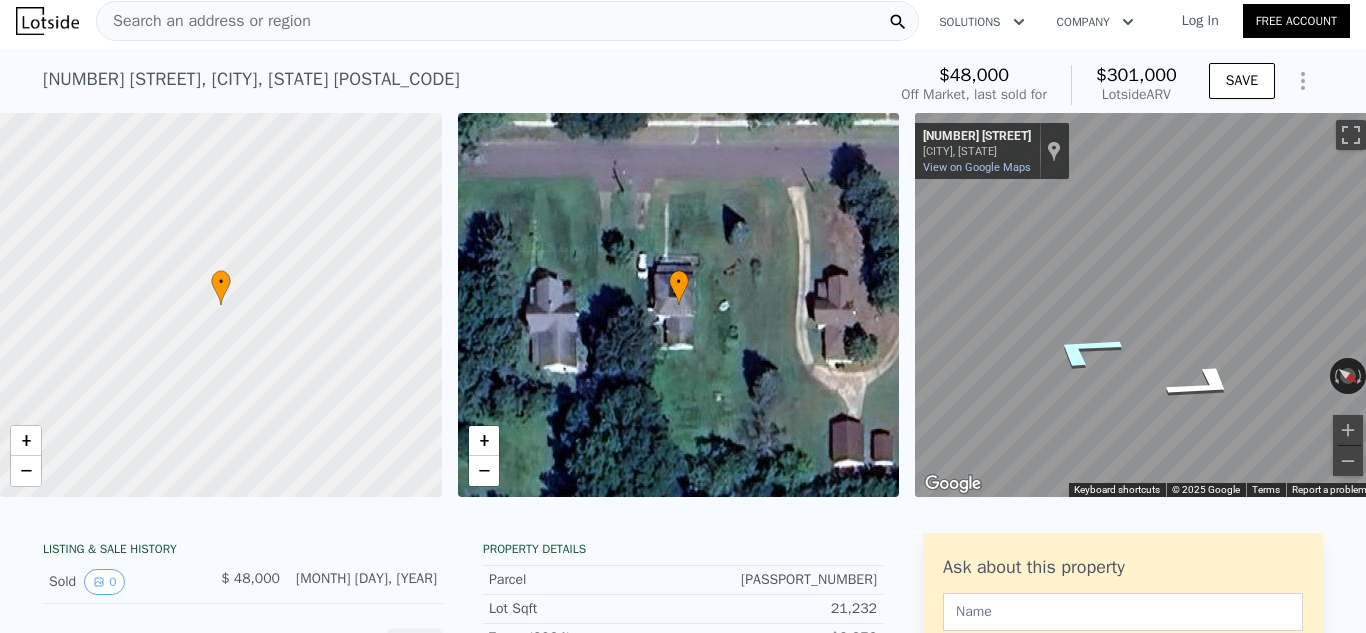 click 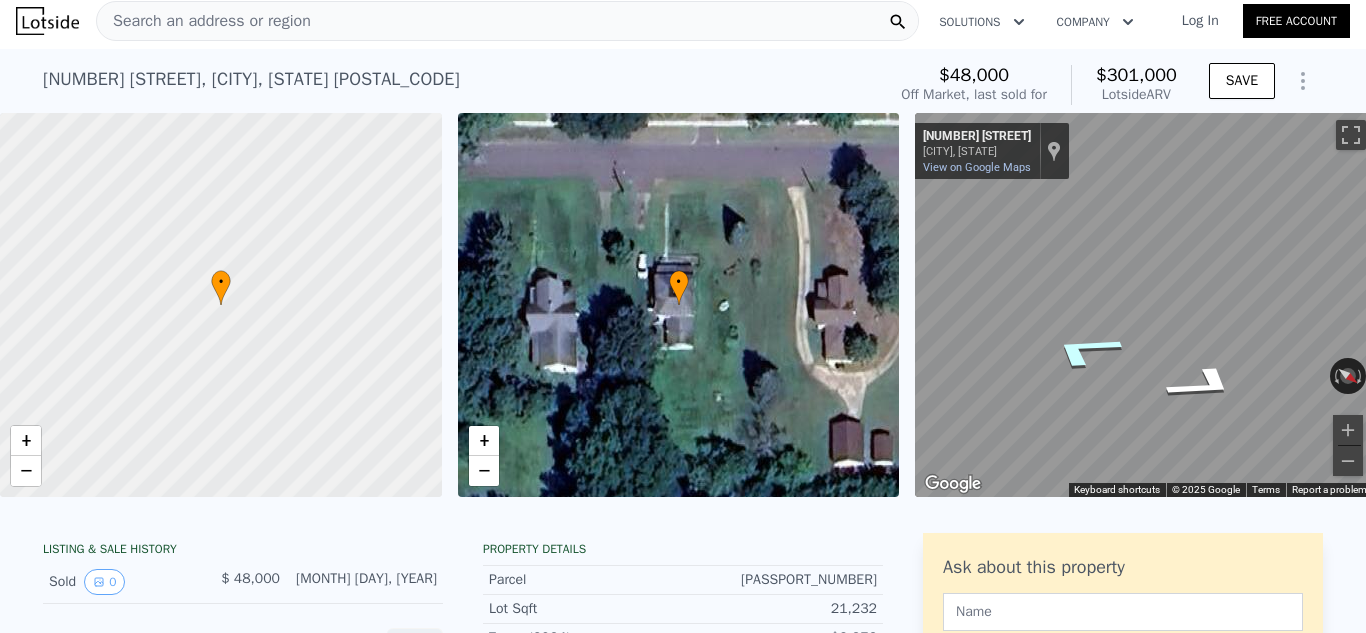 click 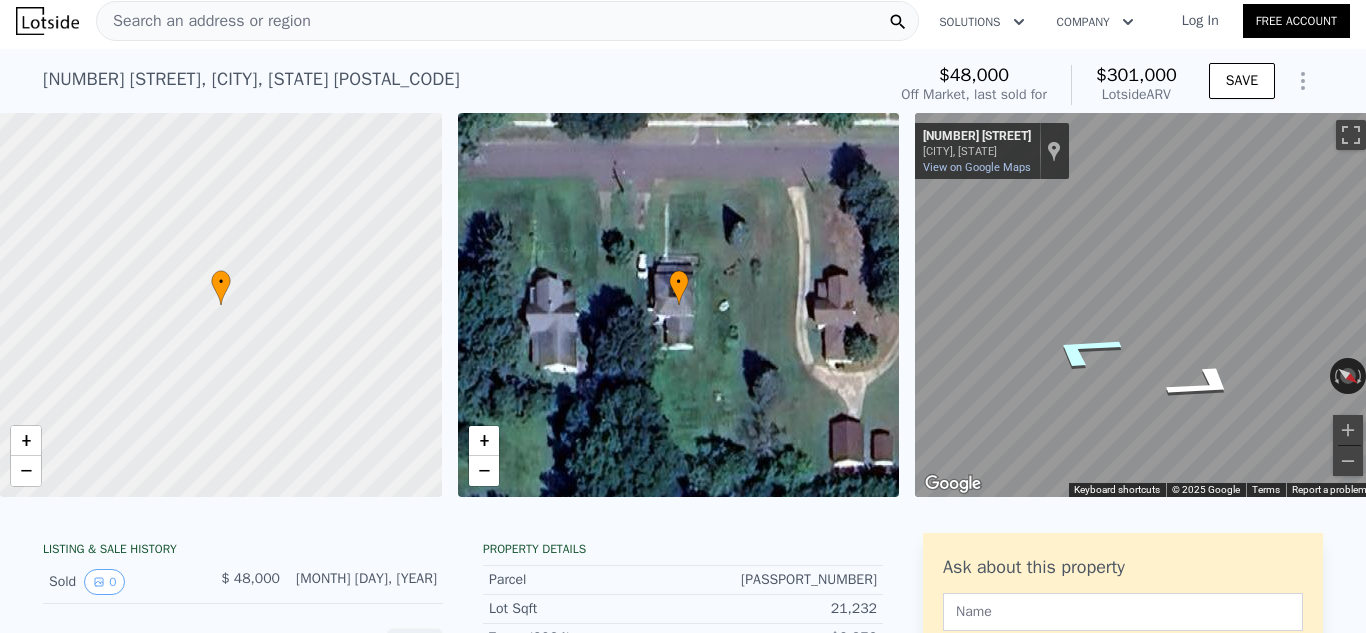 click 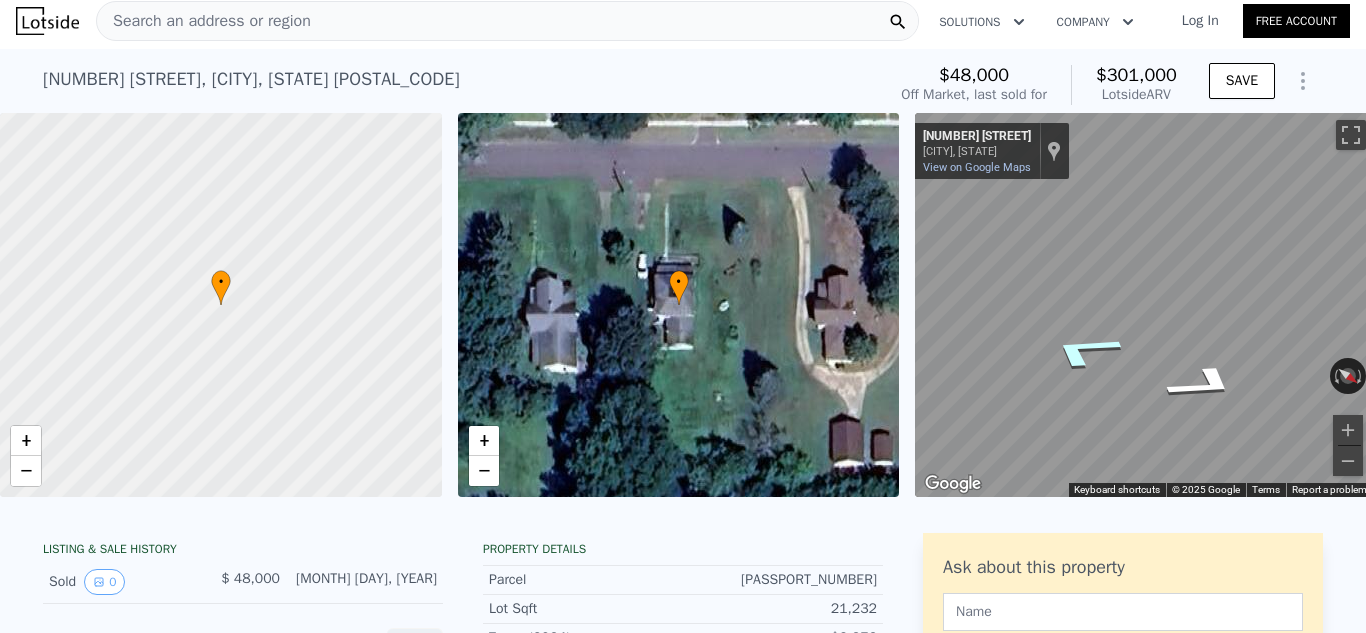 click 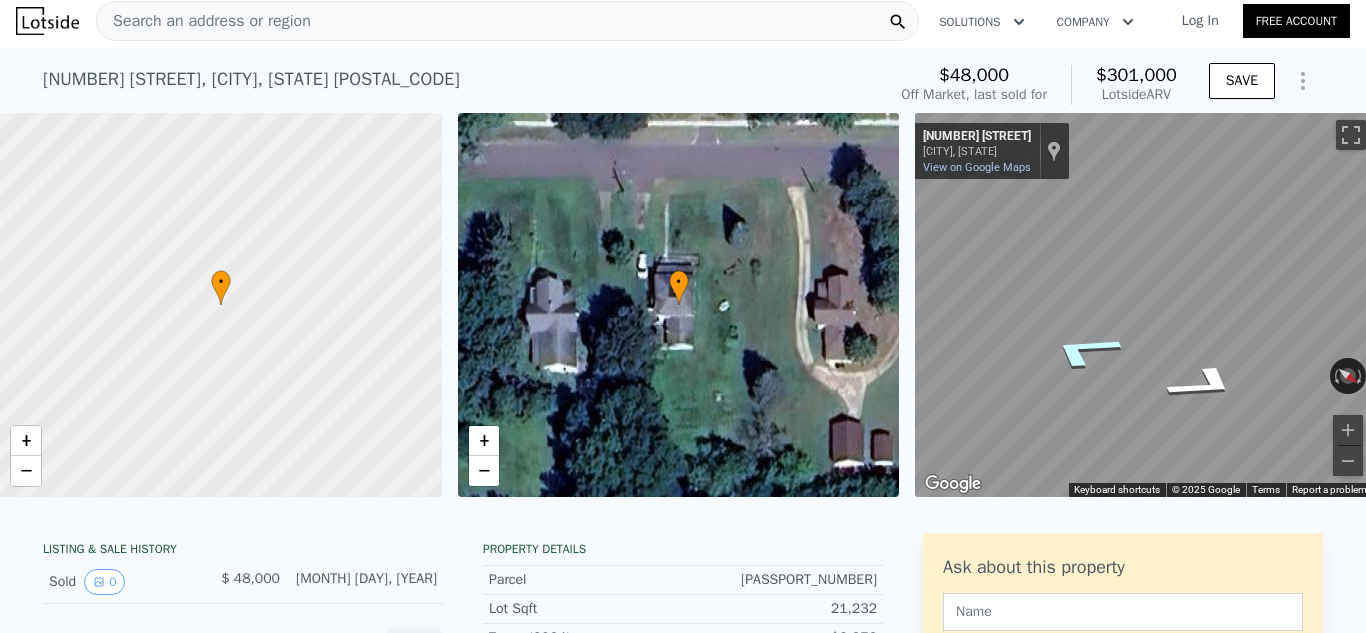 click 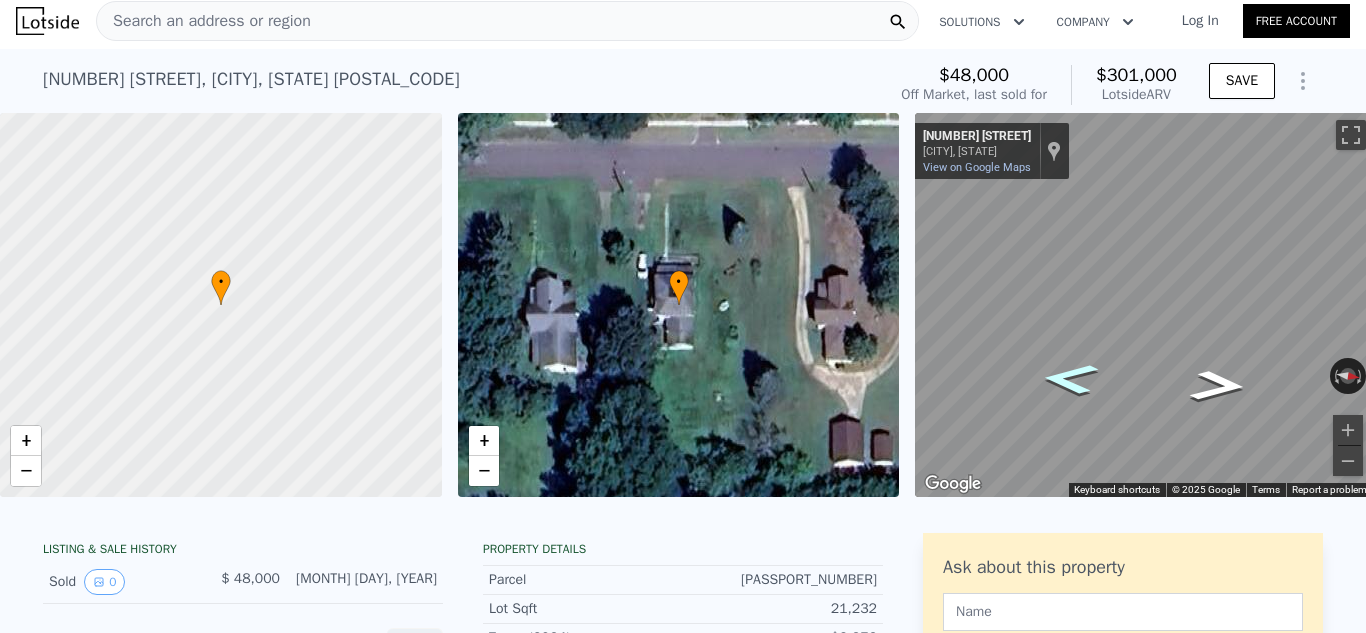 click 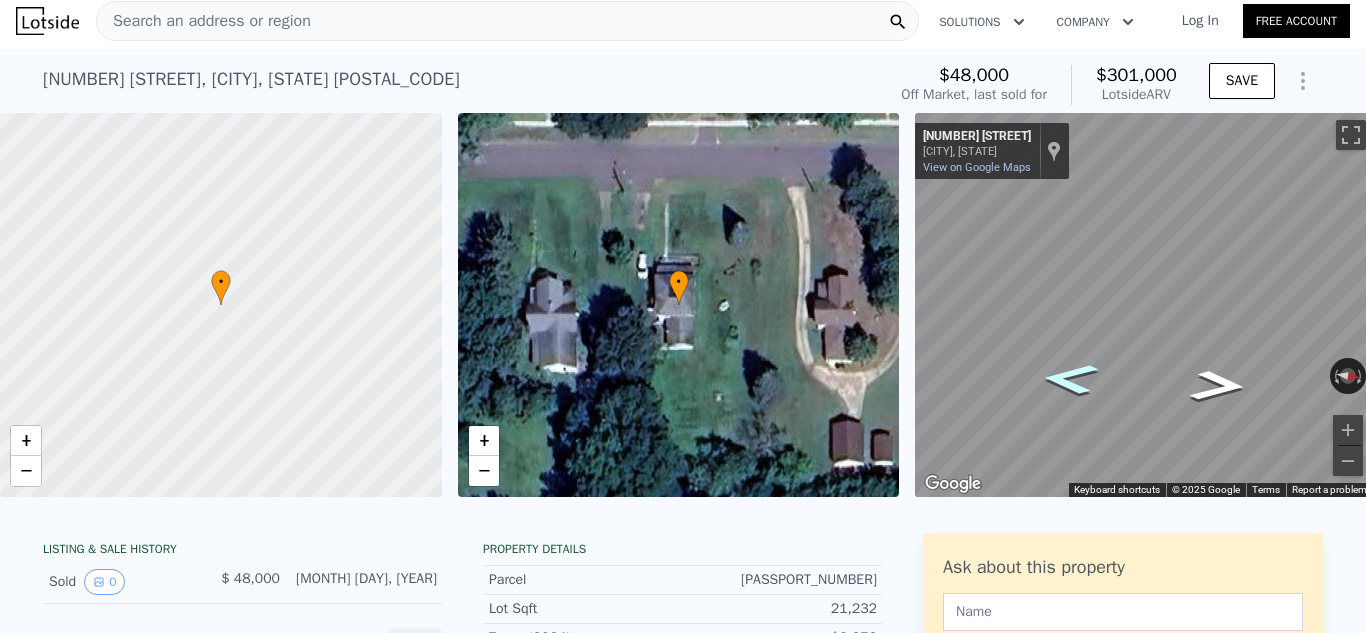 click 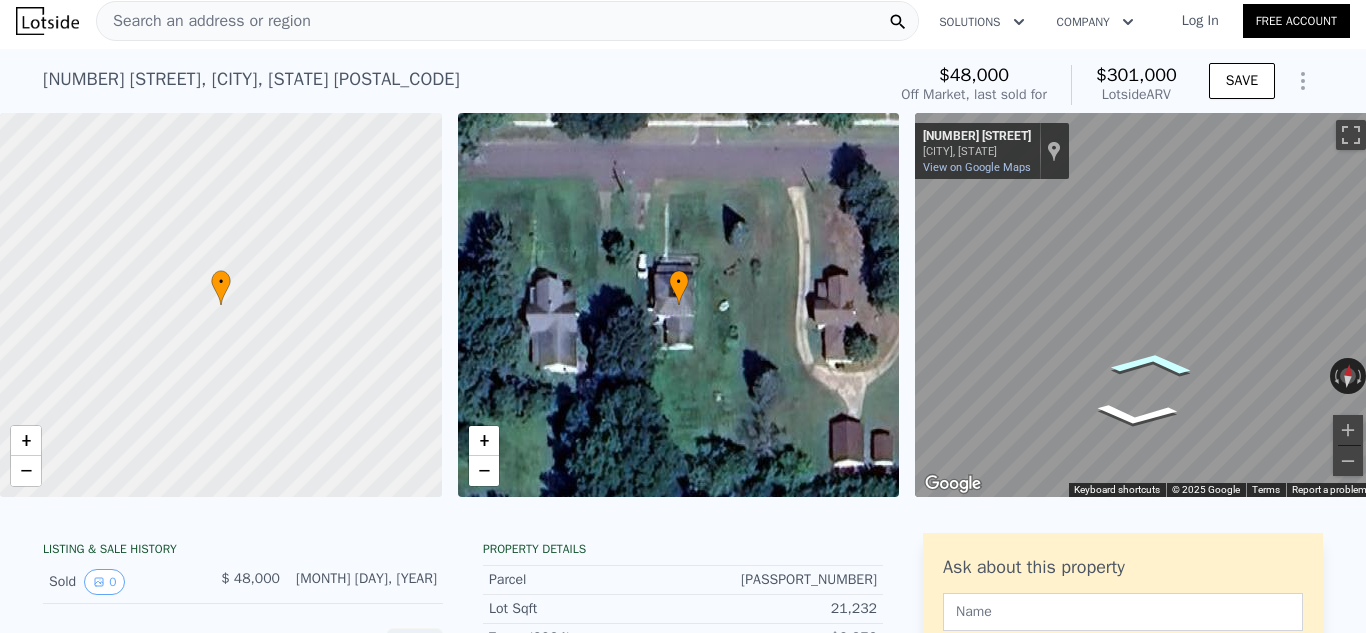 click 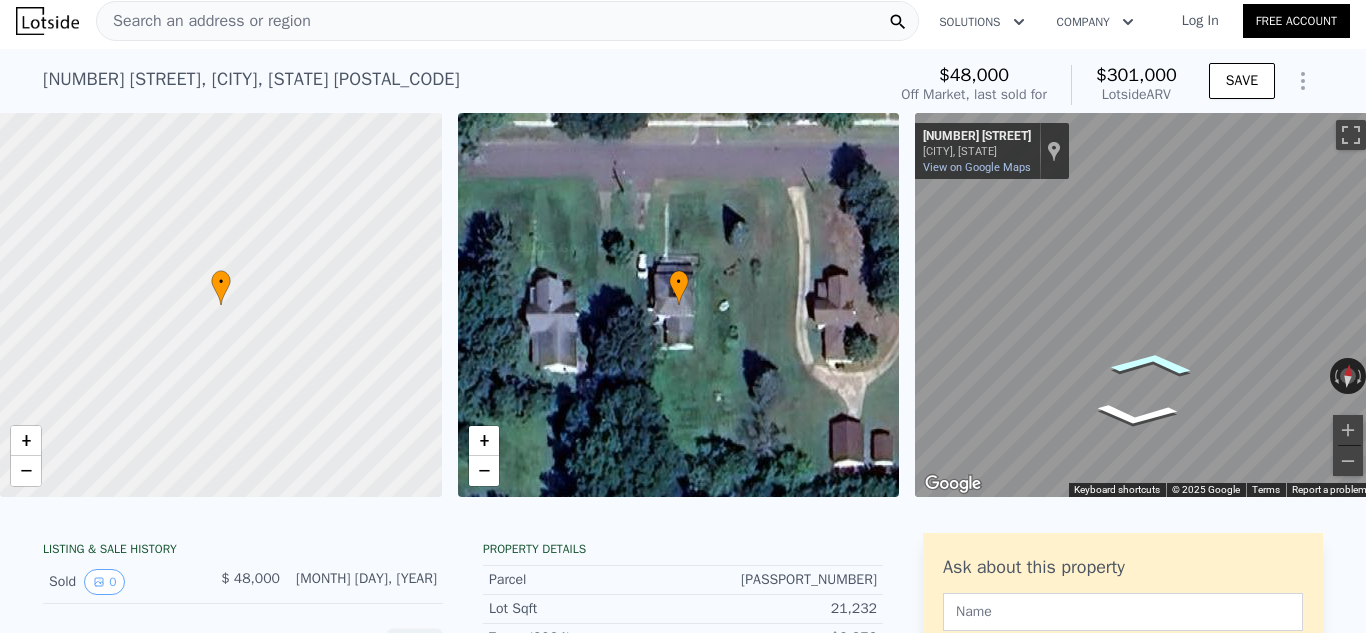 click 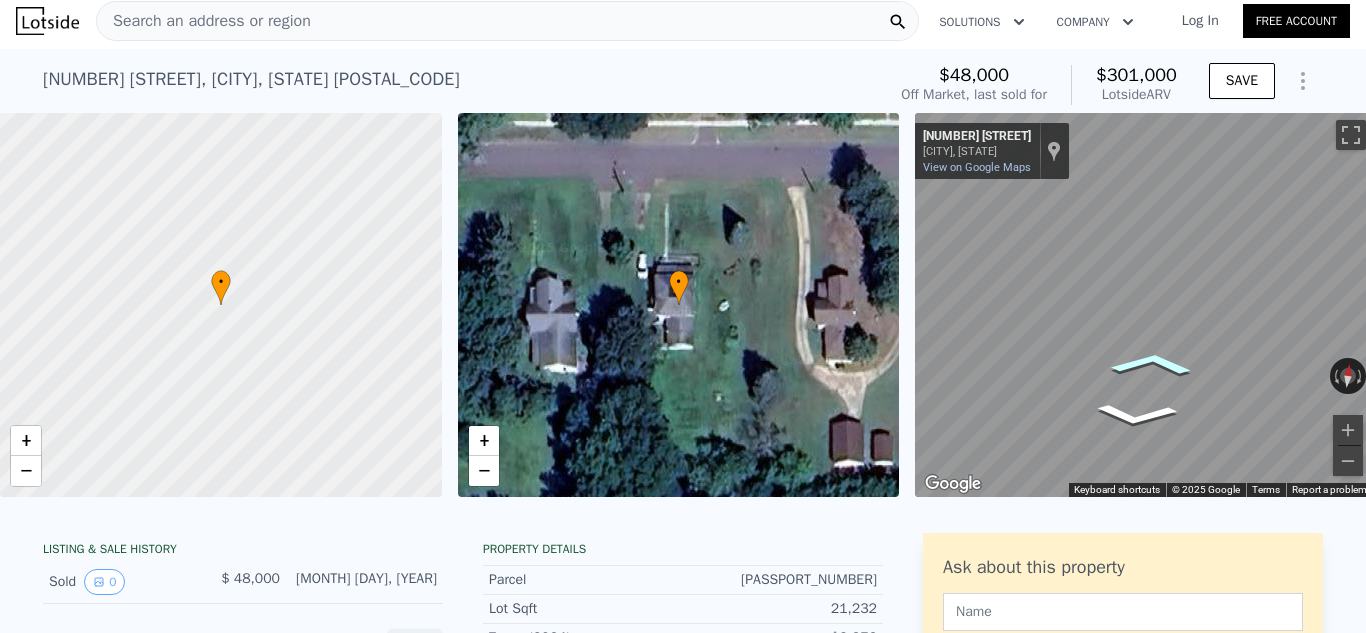 click 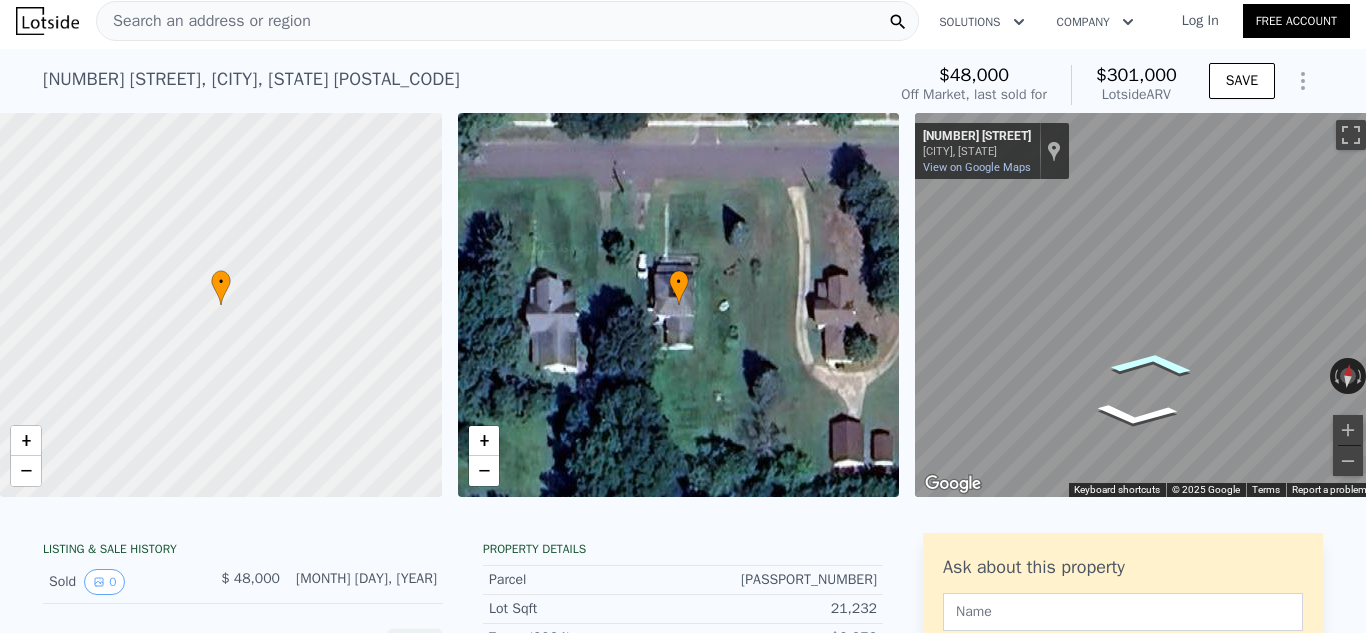 click 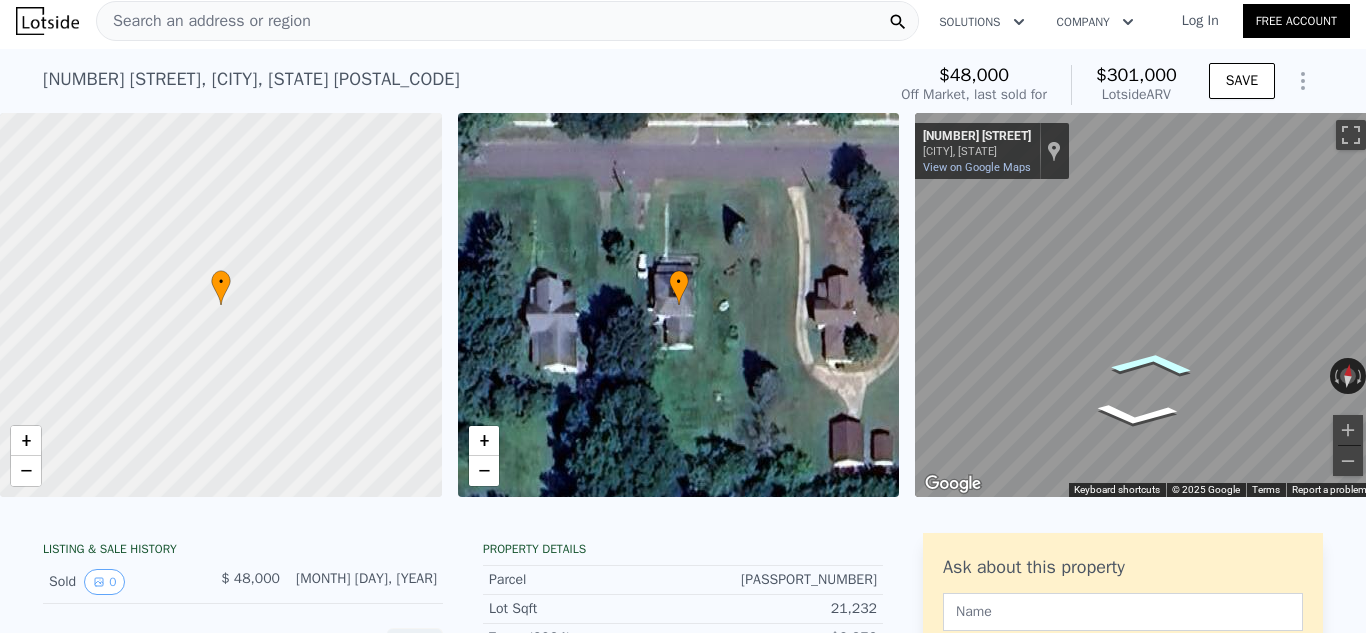 click 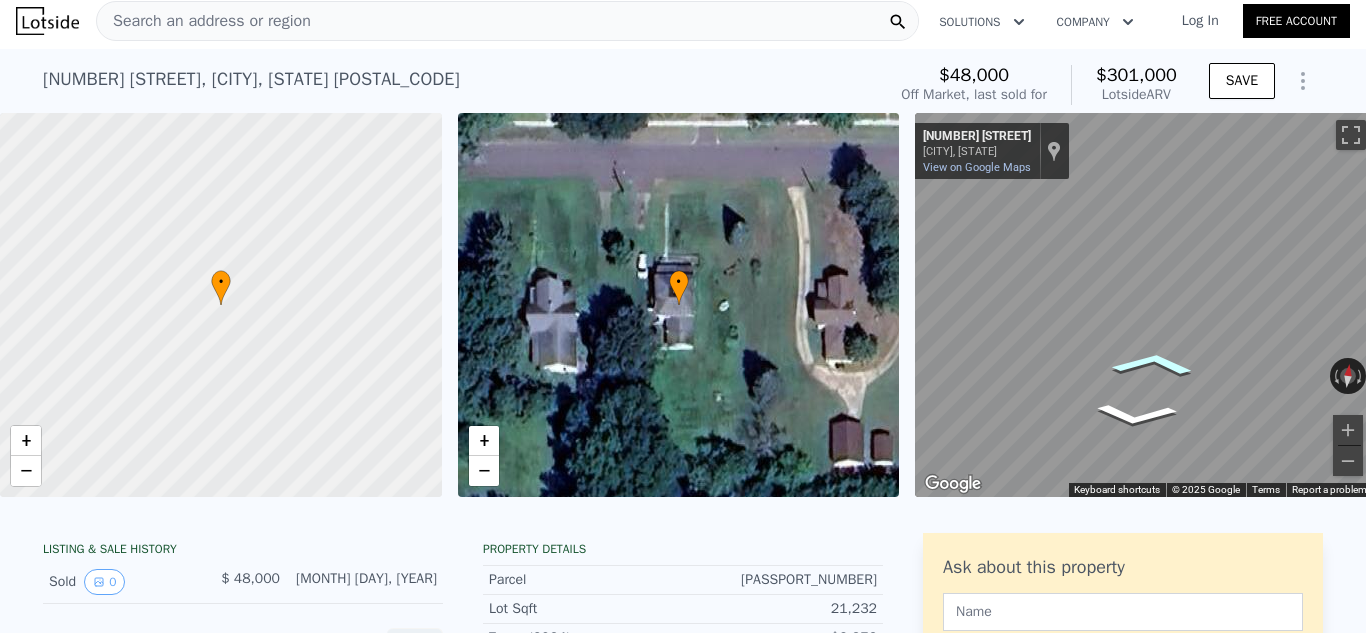click 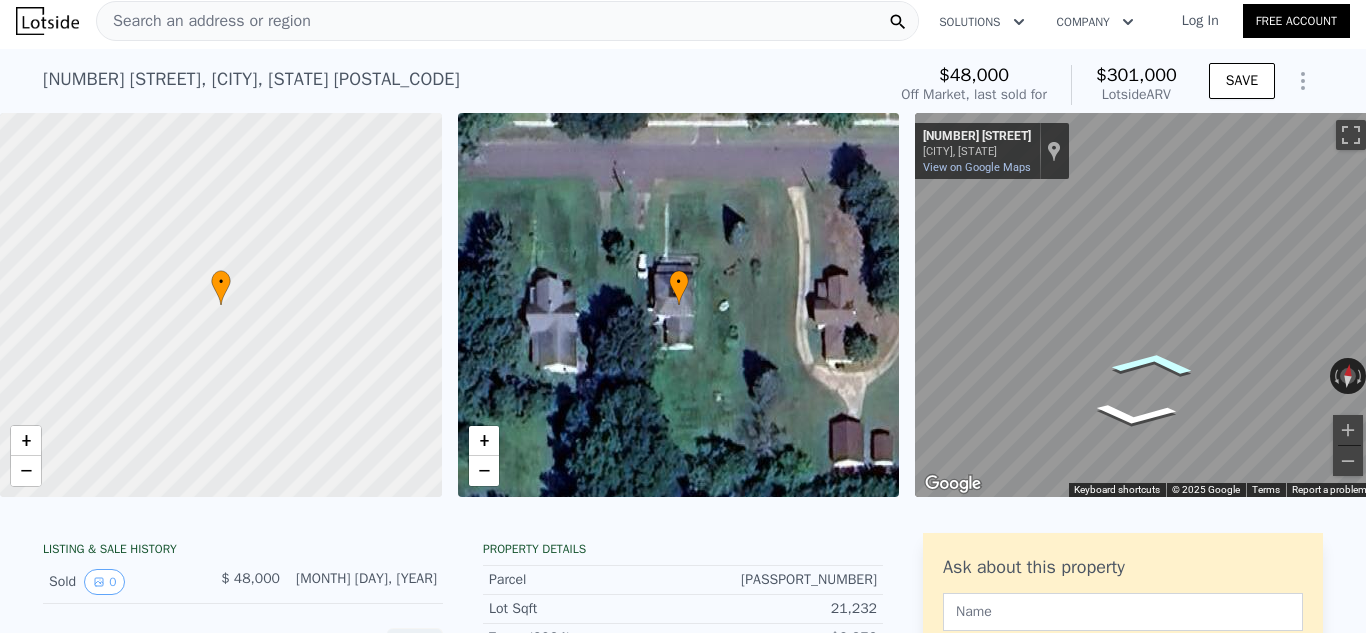 click 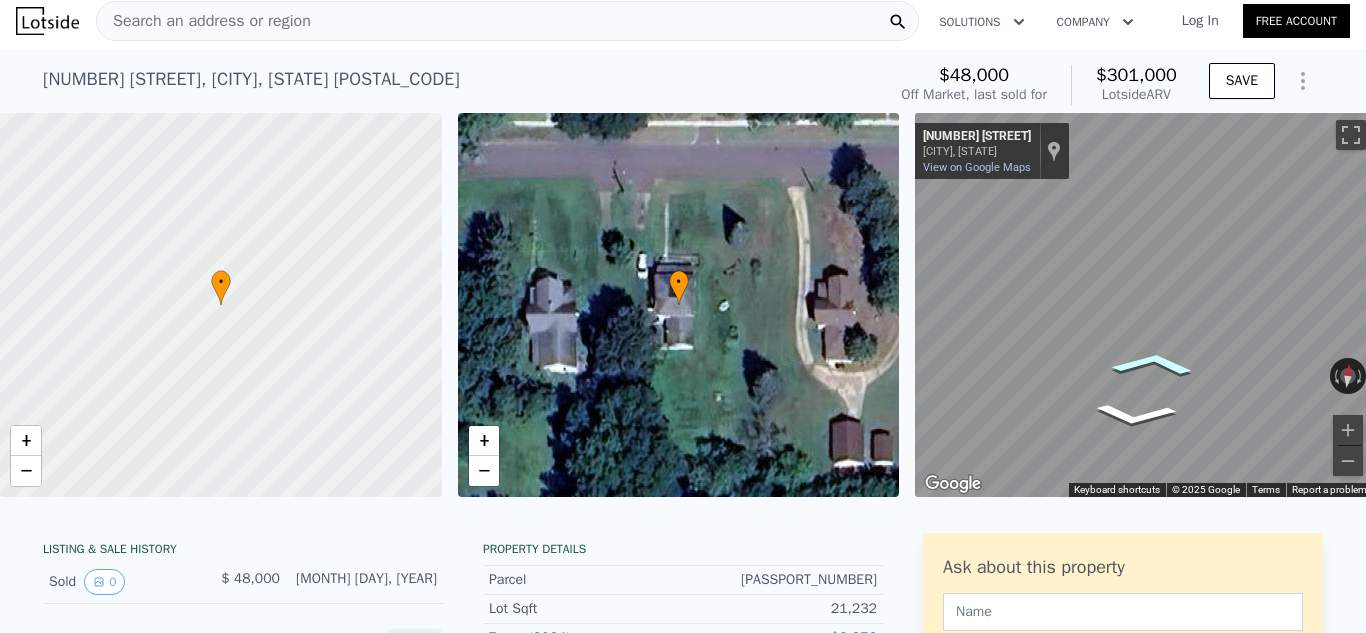 click 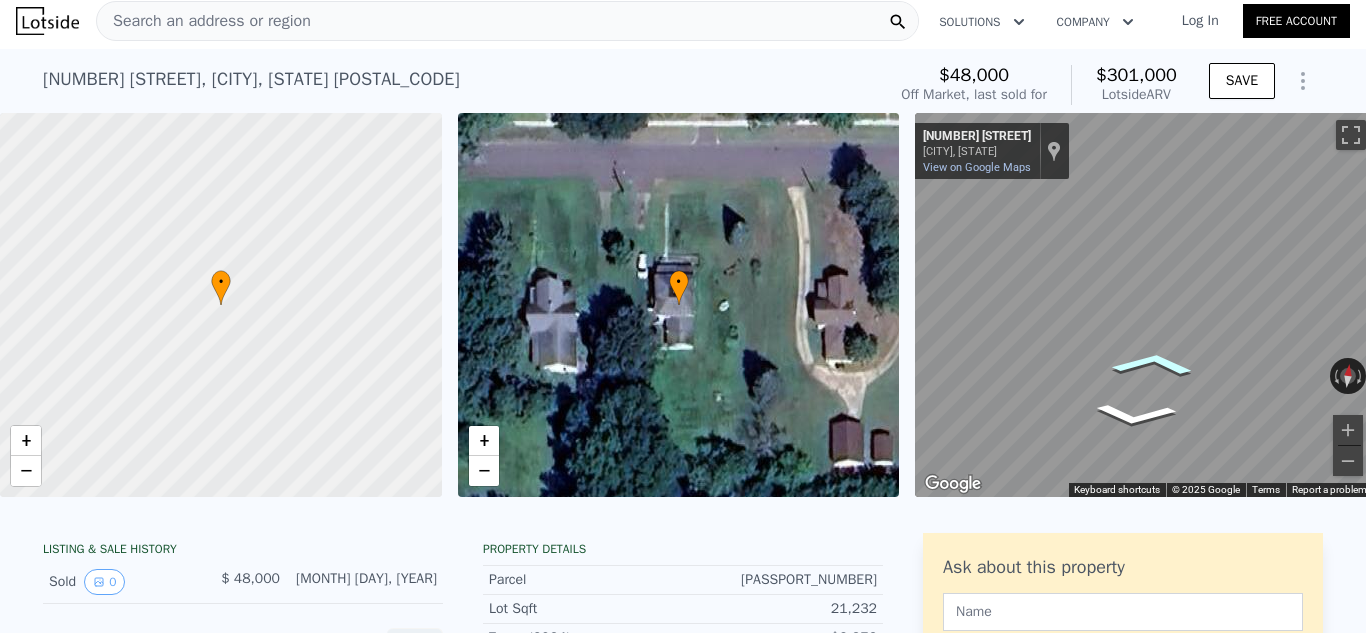 click 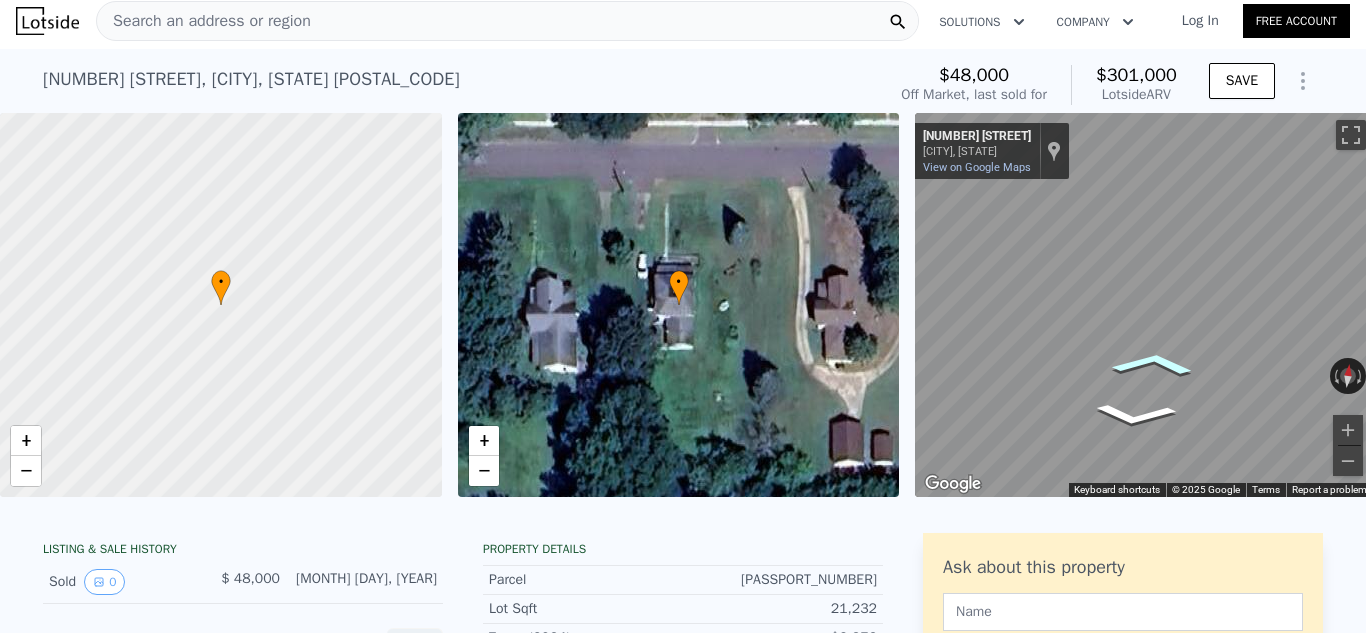click 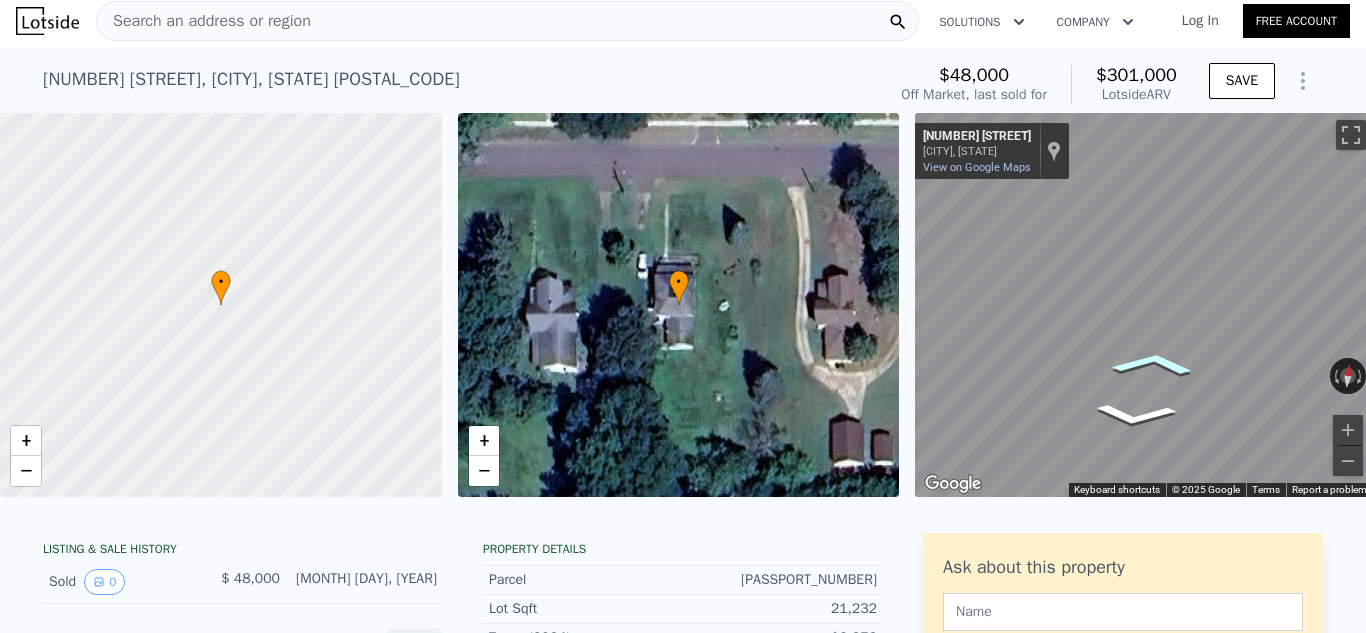 click 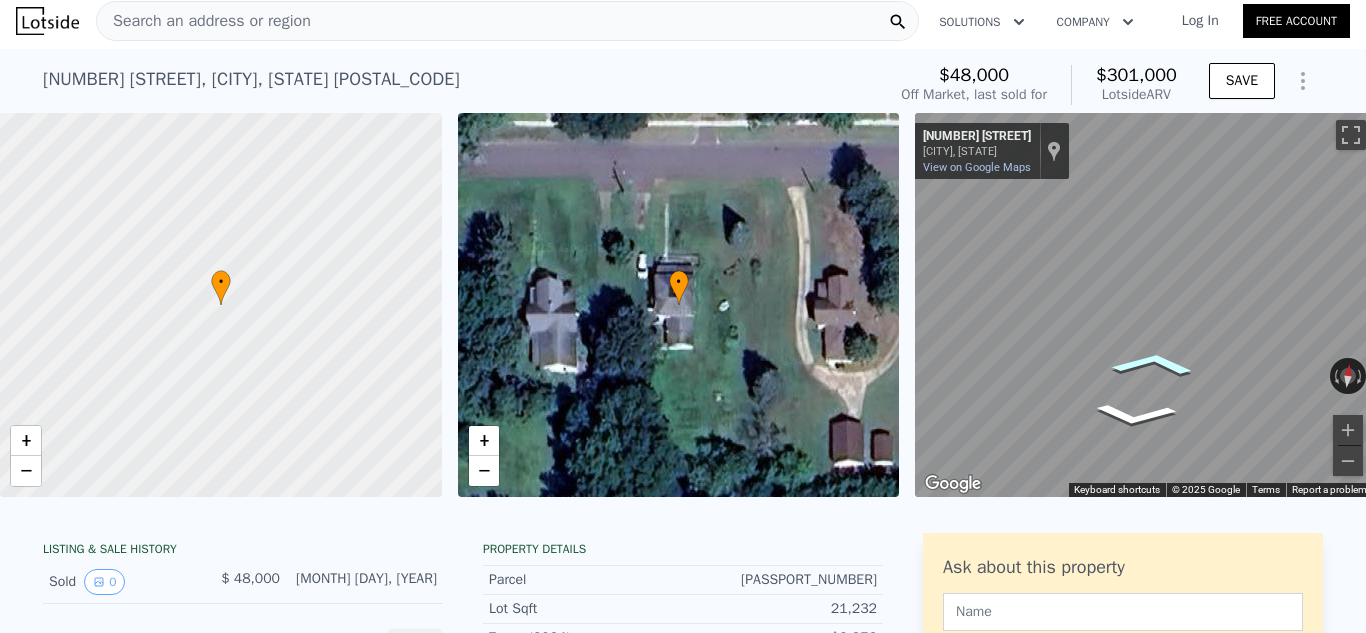 click 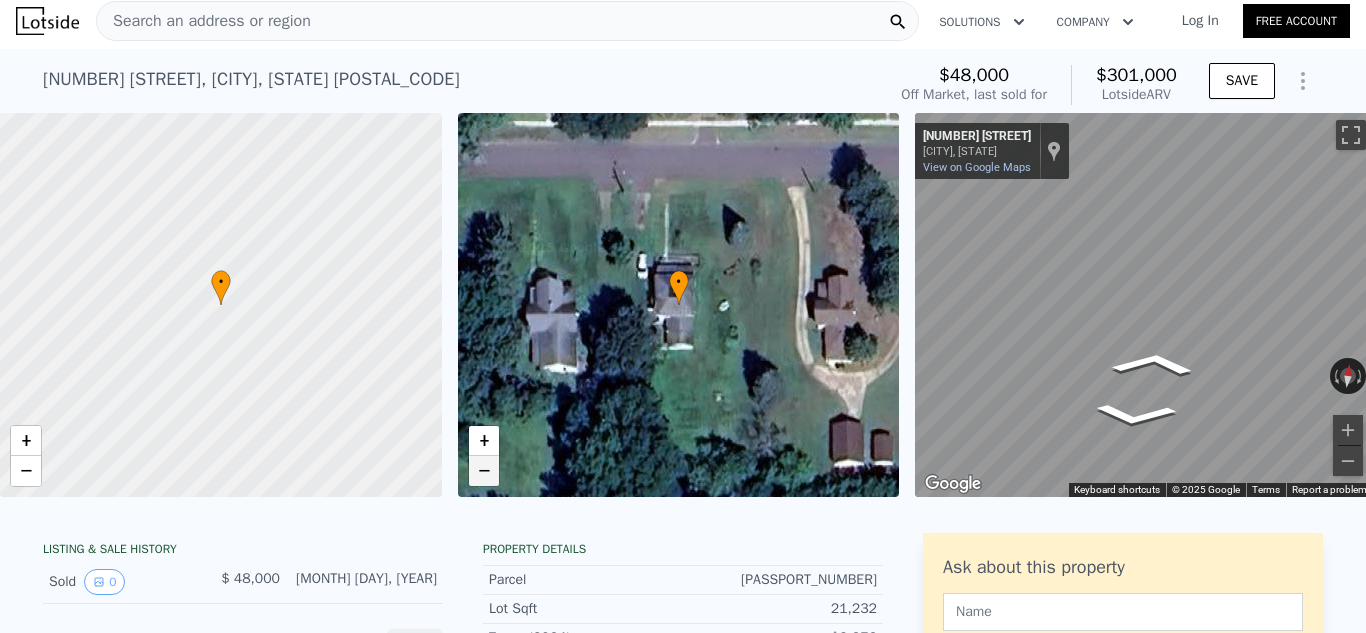 click on "−" at bounding box center (484, 471) 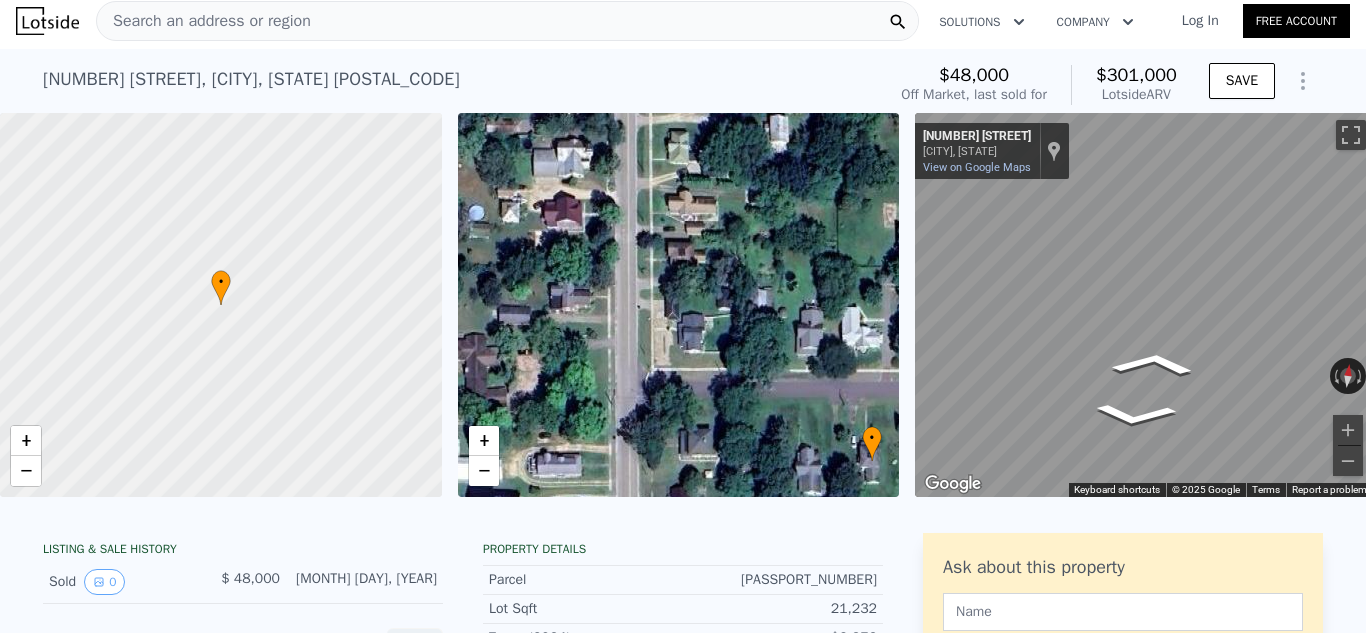 drag, startPoint x: 657, startPoint y: 246, endPoint x: 853, endPoint y: 406, distance: 253.01384 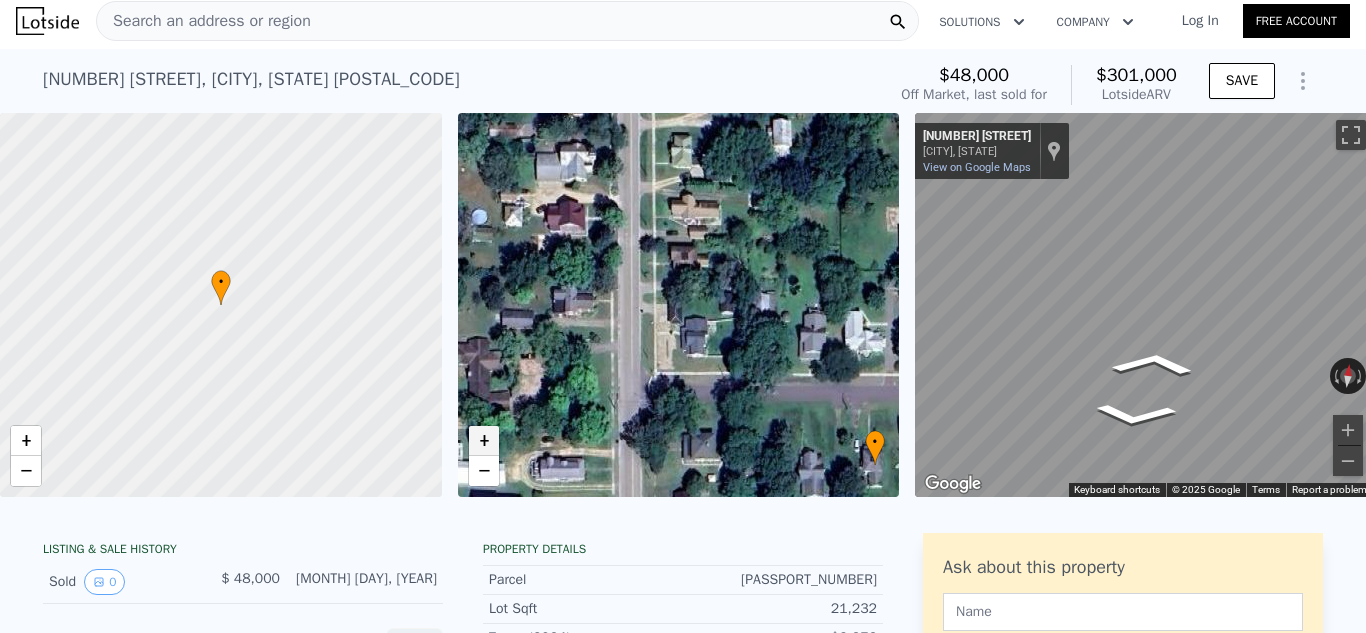click on "+" at bounding box center [484, 441] 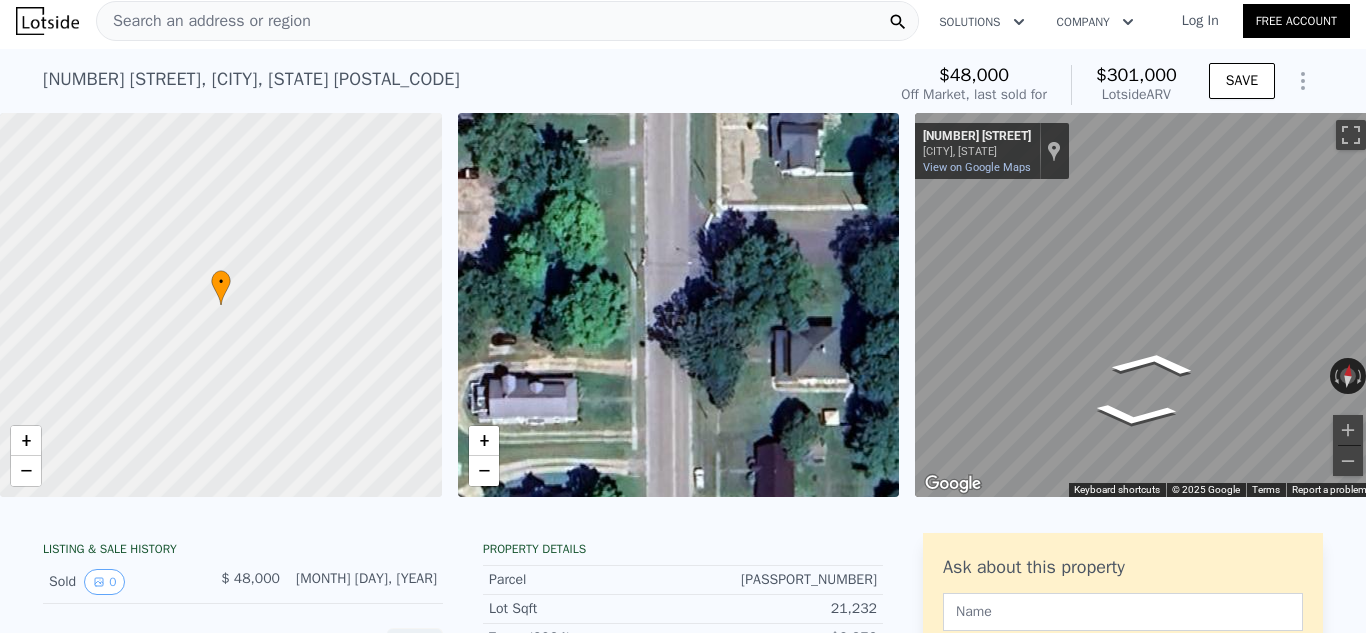 drag, startPoint x: 614, startPoint y: 290, endPoint x: 652, endPoint y: 141, distance: 153.7693 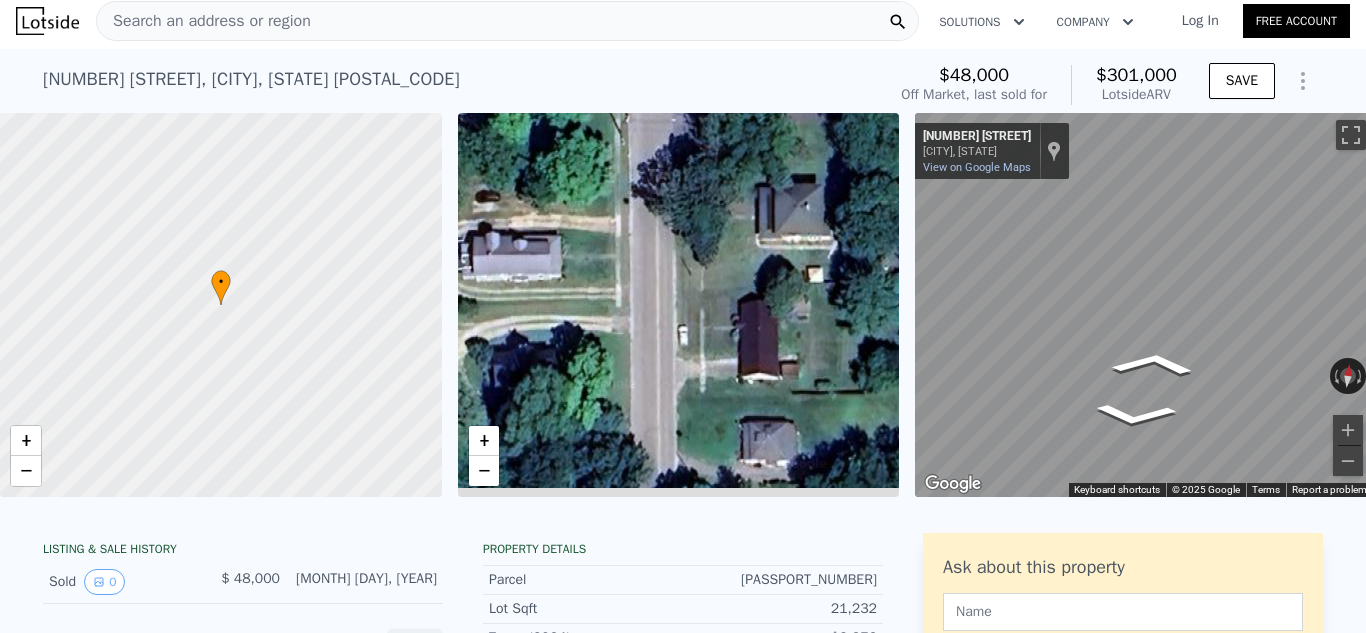 drag, startPoint x: 661, startPoint y: 288, endPoint x: 644, endPoint y: 171, distance: 118.22859 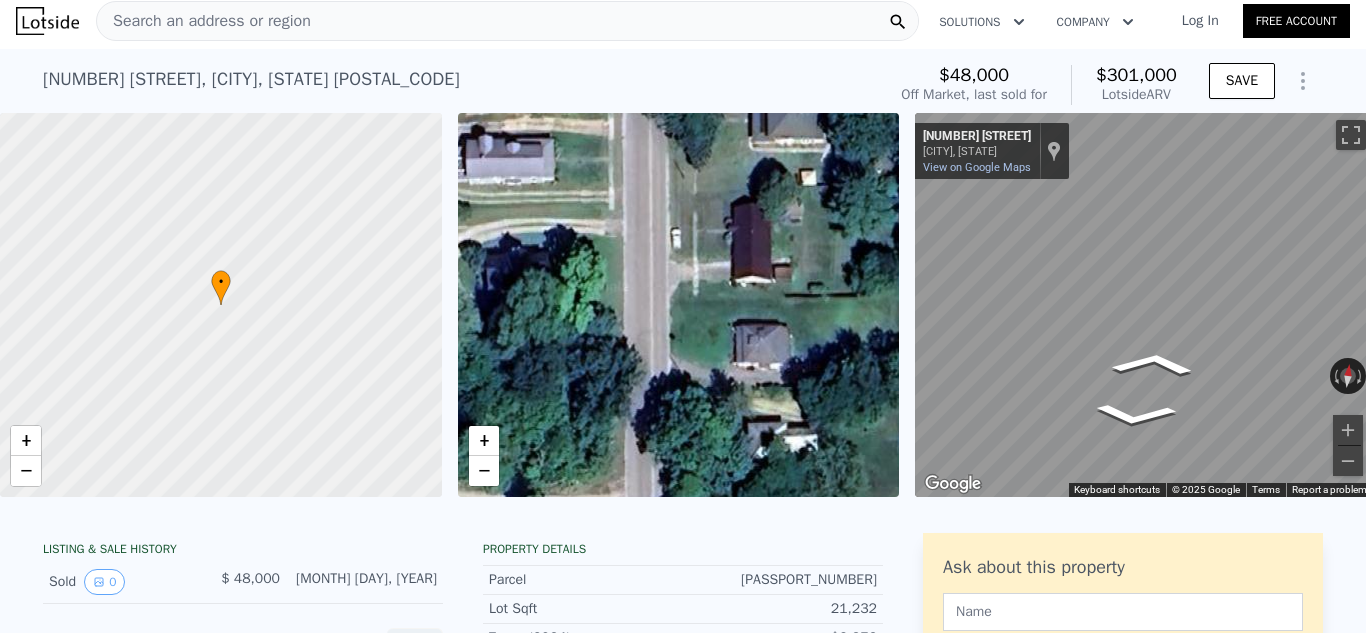drag, startPoint x: 656, startPoint y: 321, endPoint x: 651, endPoint y: 118, distance: 203.06157 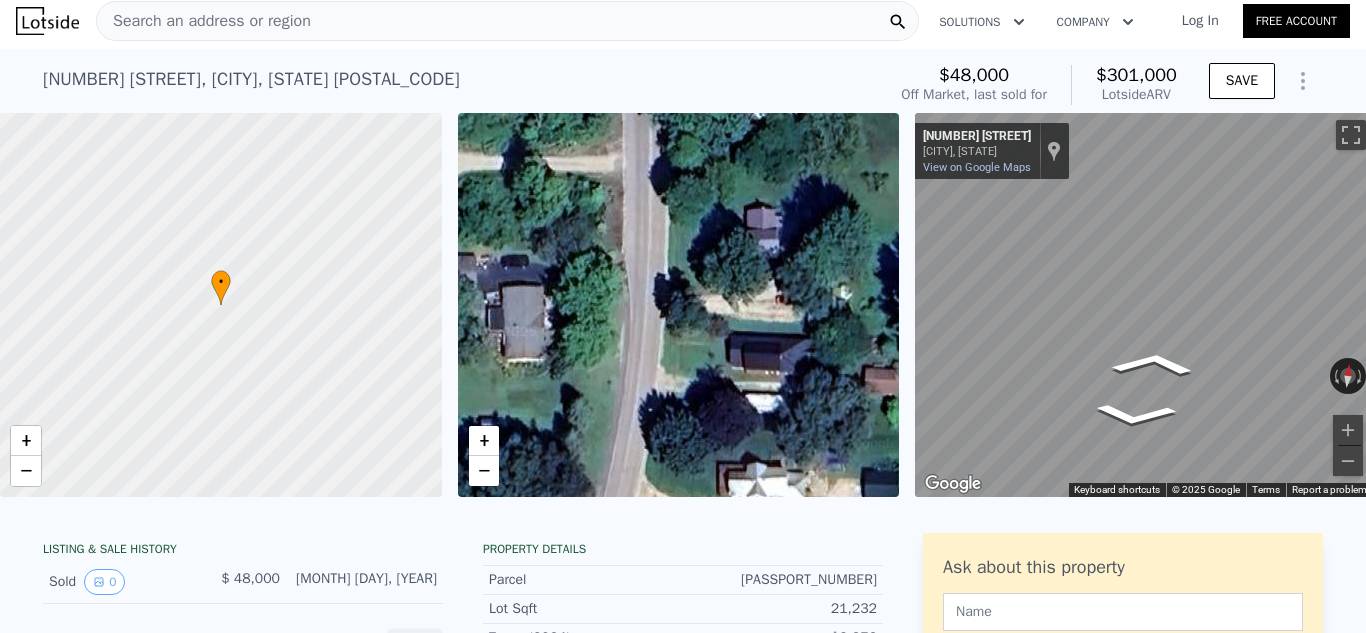 drag, startPoint x: 678, startPoint y: 355, endPoint x: 687, endPoint y: 138, distance: 217.18655 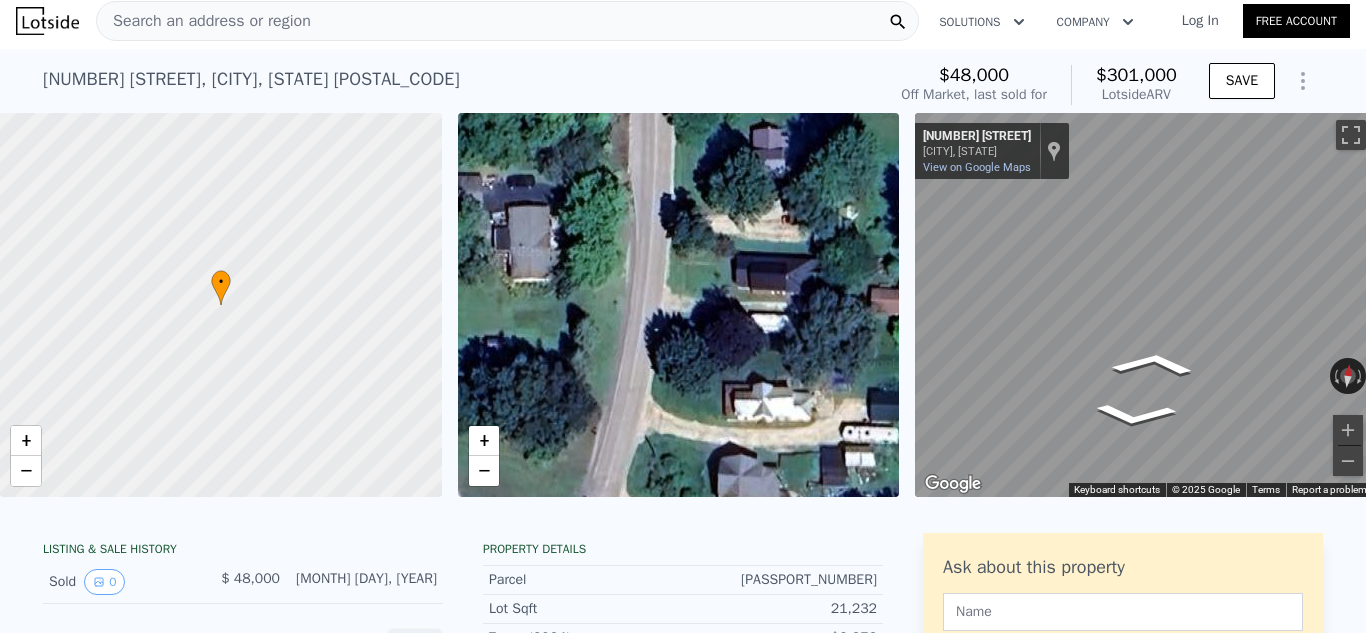 drag, startPoint x: 690, startPoint y: 299, endPoint x: 693, endPoint y: 110, distance: 189.0238 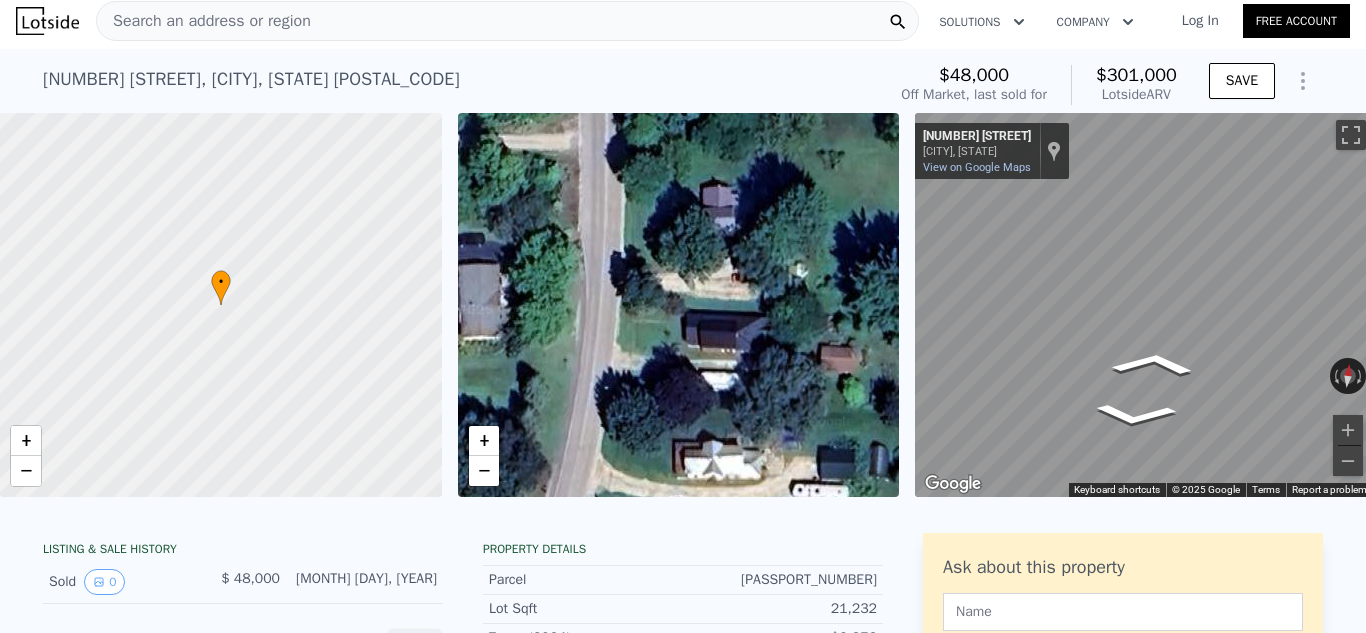 drag, startPoint x: 683, startPoint y: 279, endPoint x: 630, endPoint y: 528, distance: 254.57808 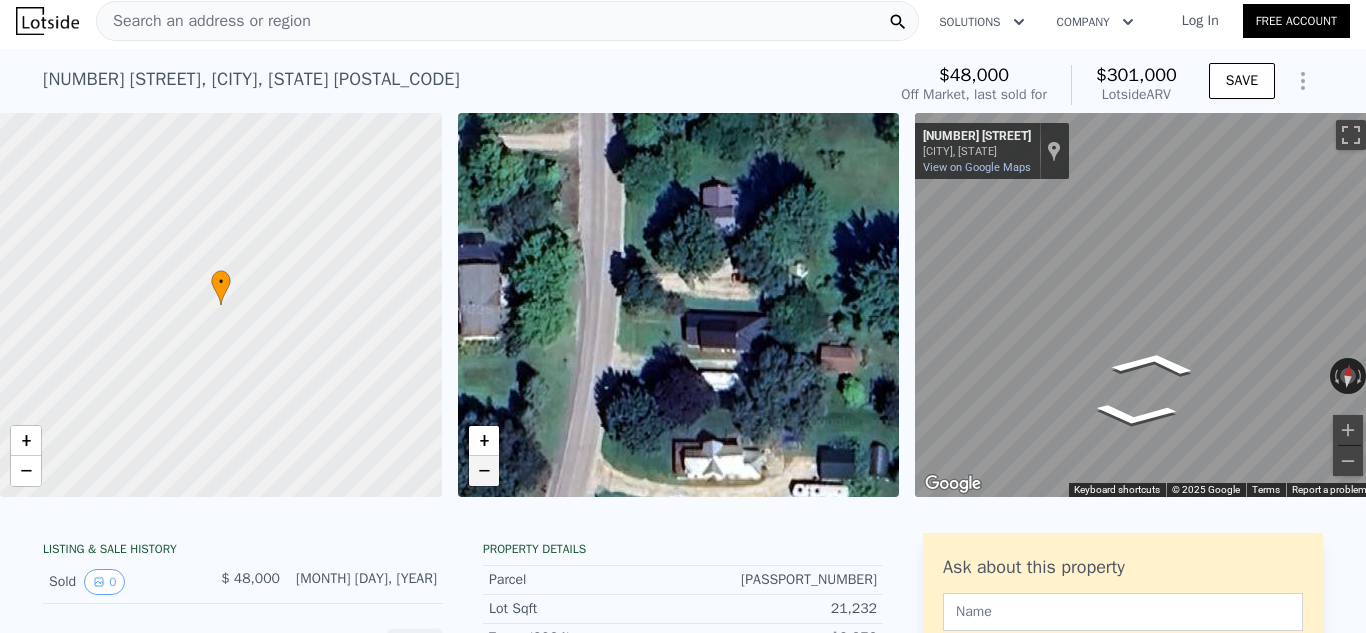click on "−" at bounding box center [484, 471] 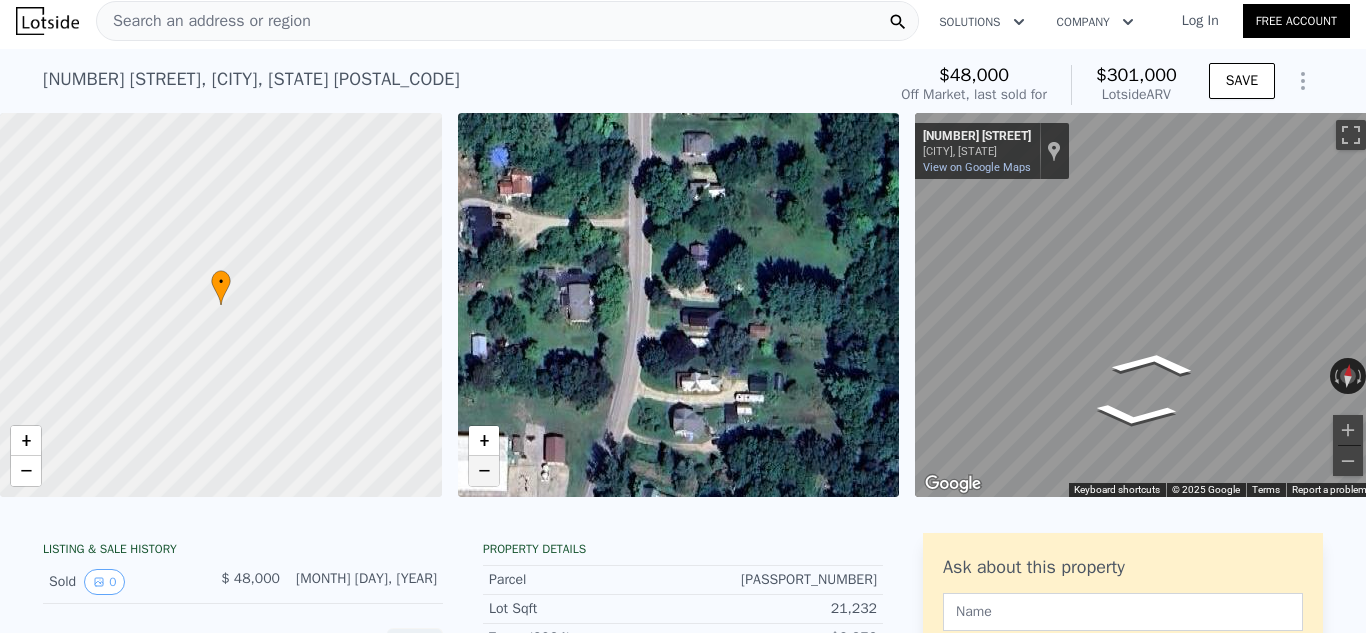 click on "−" at bounding box center (484, 471) 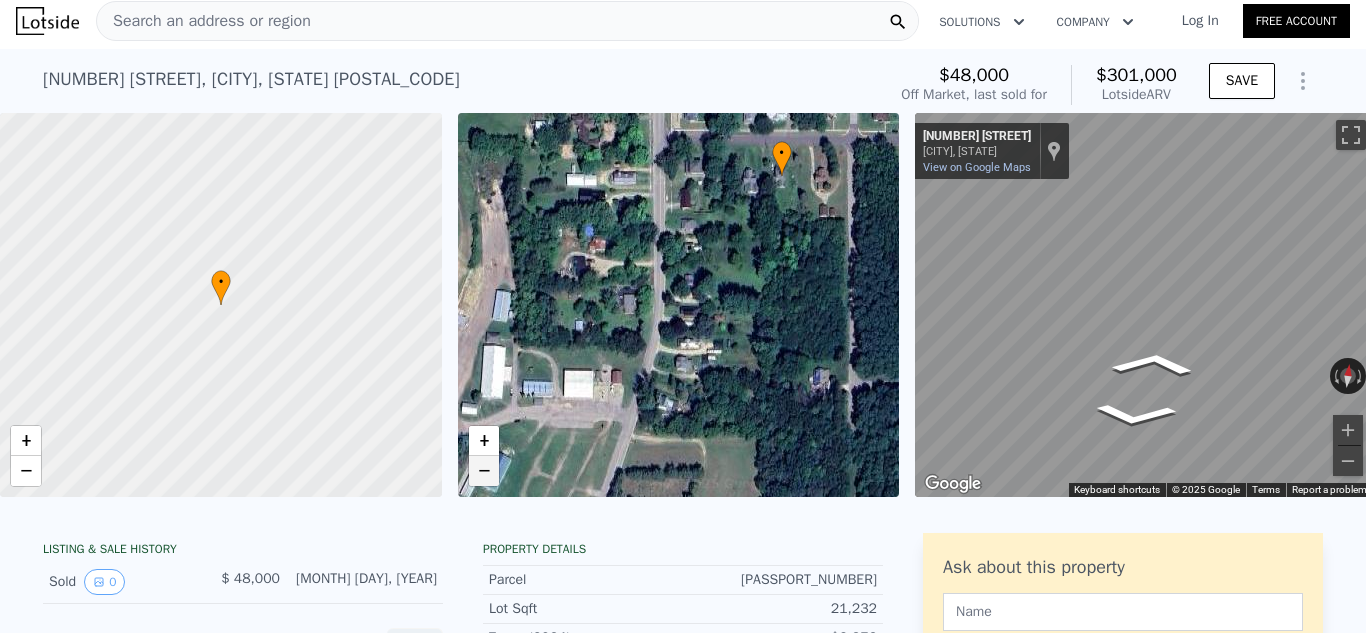 click on "−" at bounding box center (484, 471) 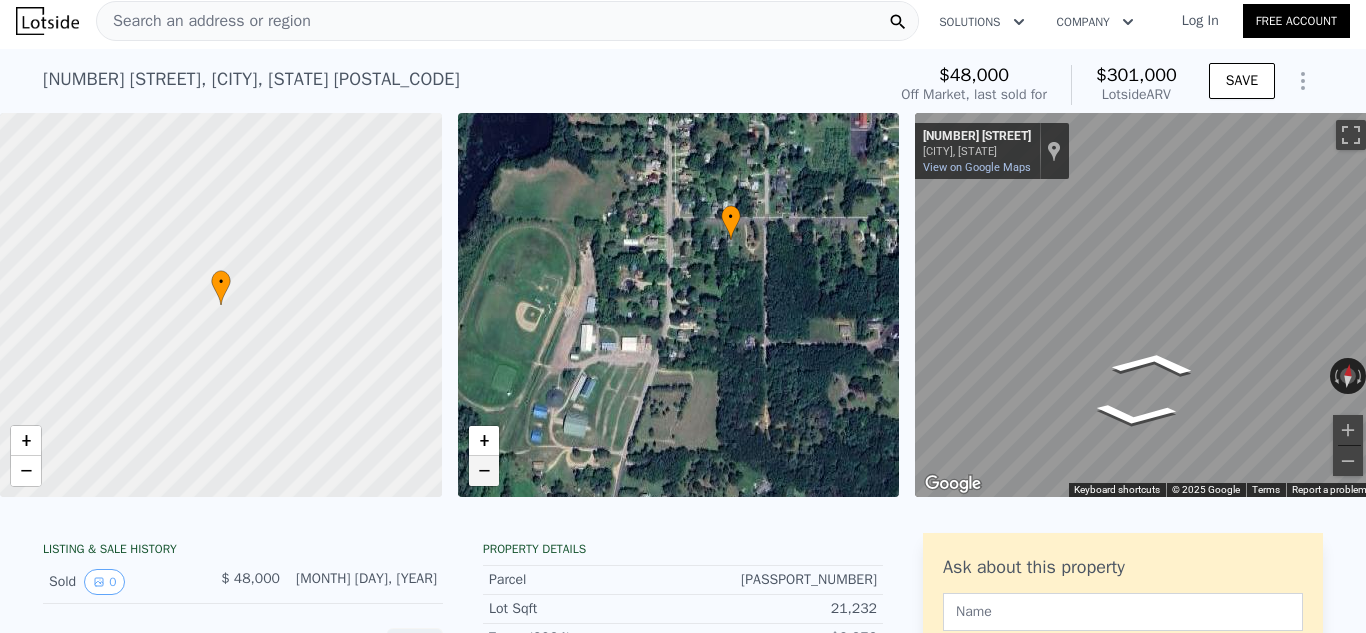 click on "−" at bounding box center (484, 471) 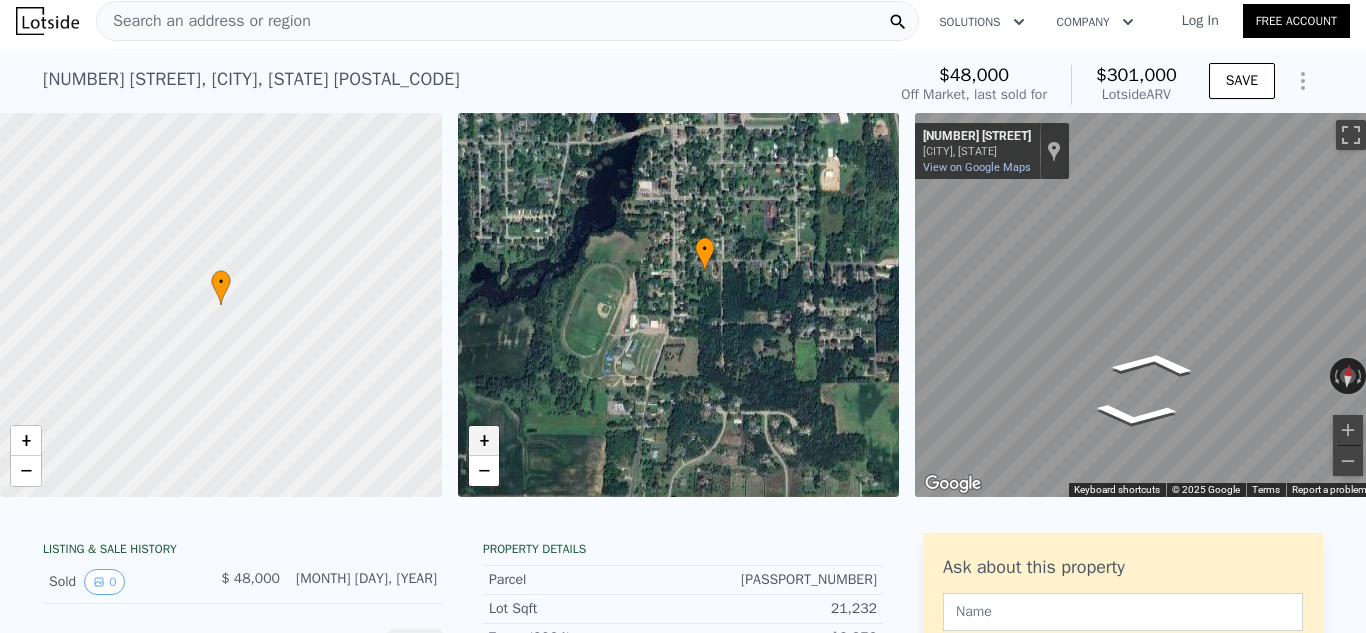 click on "+" at bounding box center [484, 441] 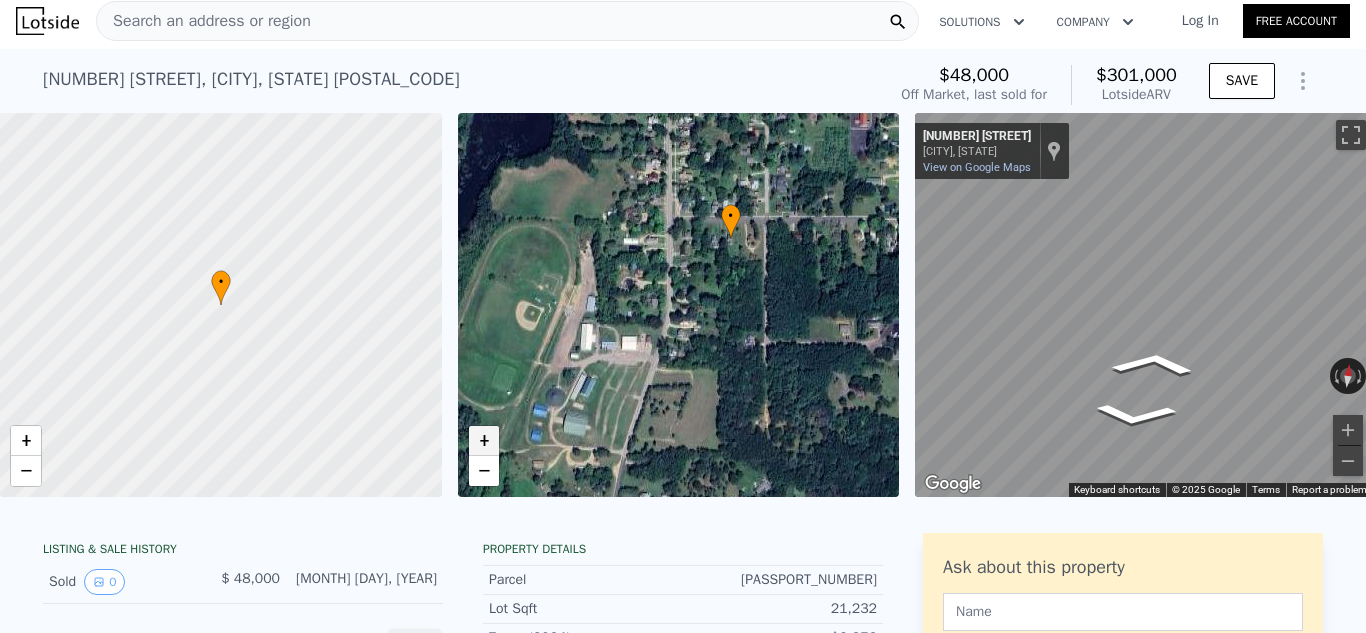 click on "+" at bounding box center [484, 441] 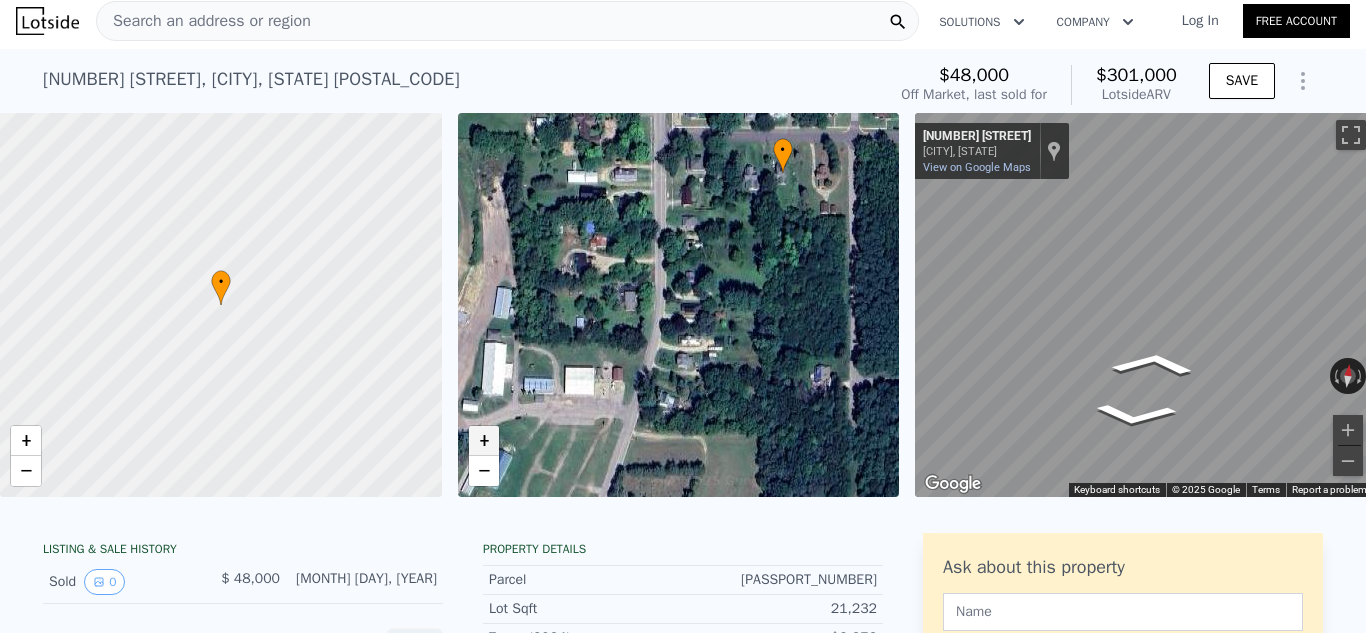 click on "+" at bounding box center (484, 441) 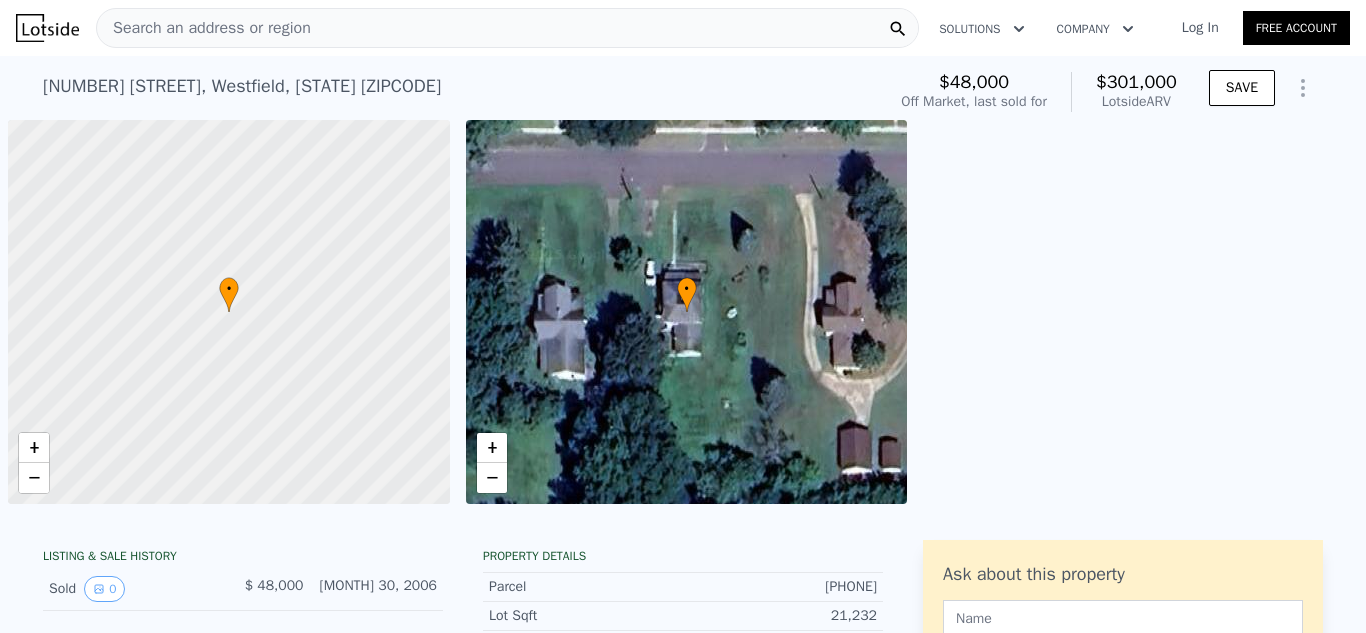 scroll, scrollTop: 0, scrollLeft: 0, axis: both 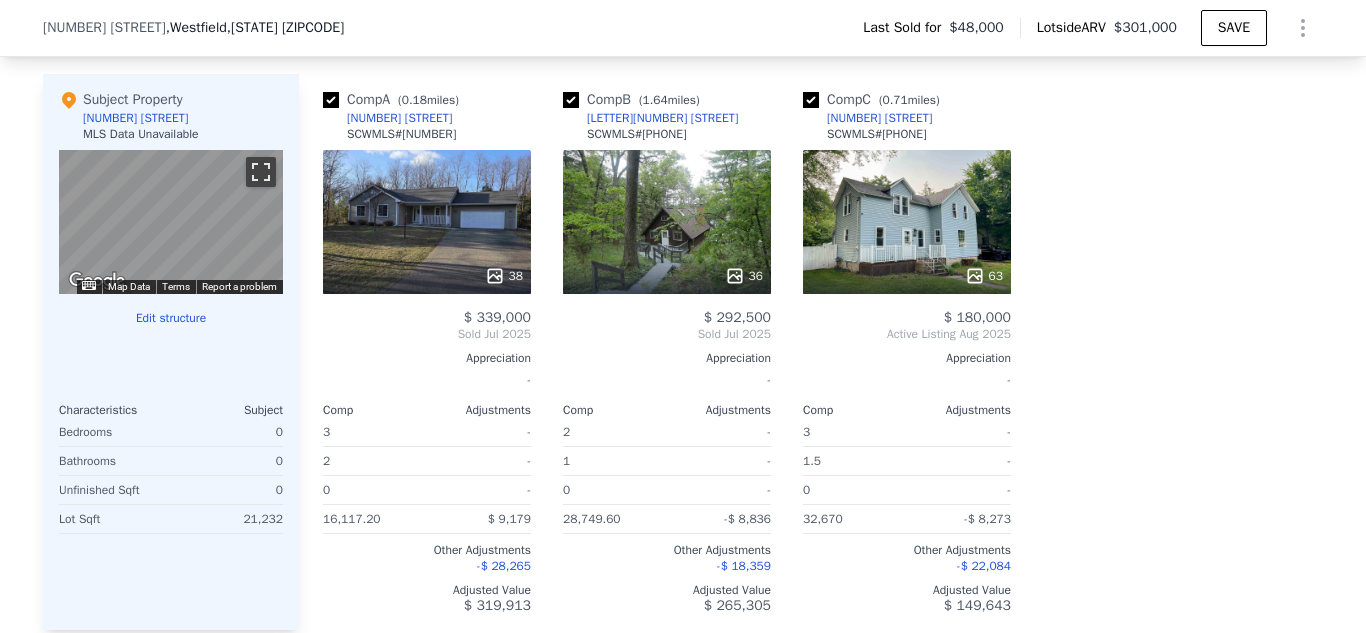 click at bounding box center [261, 172] 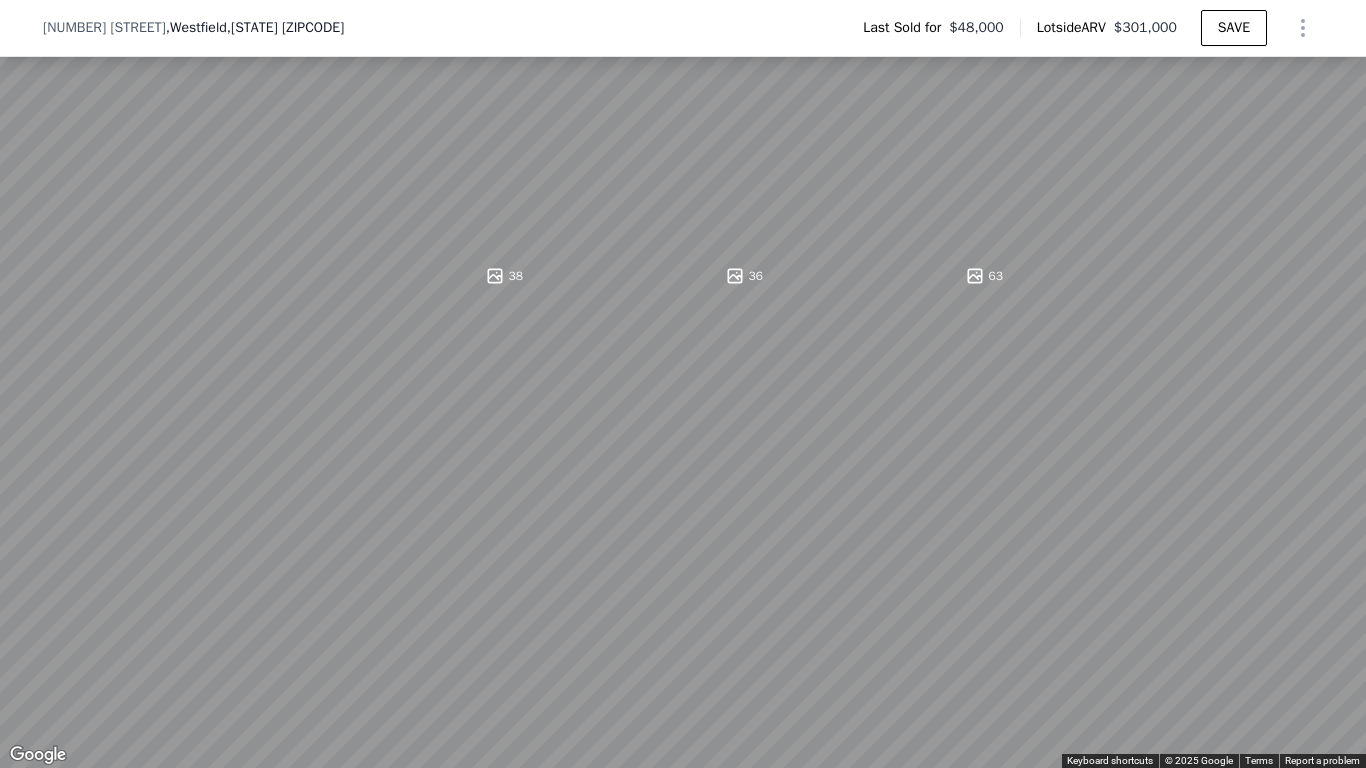 click at bounding box center [1344, 22] 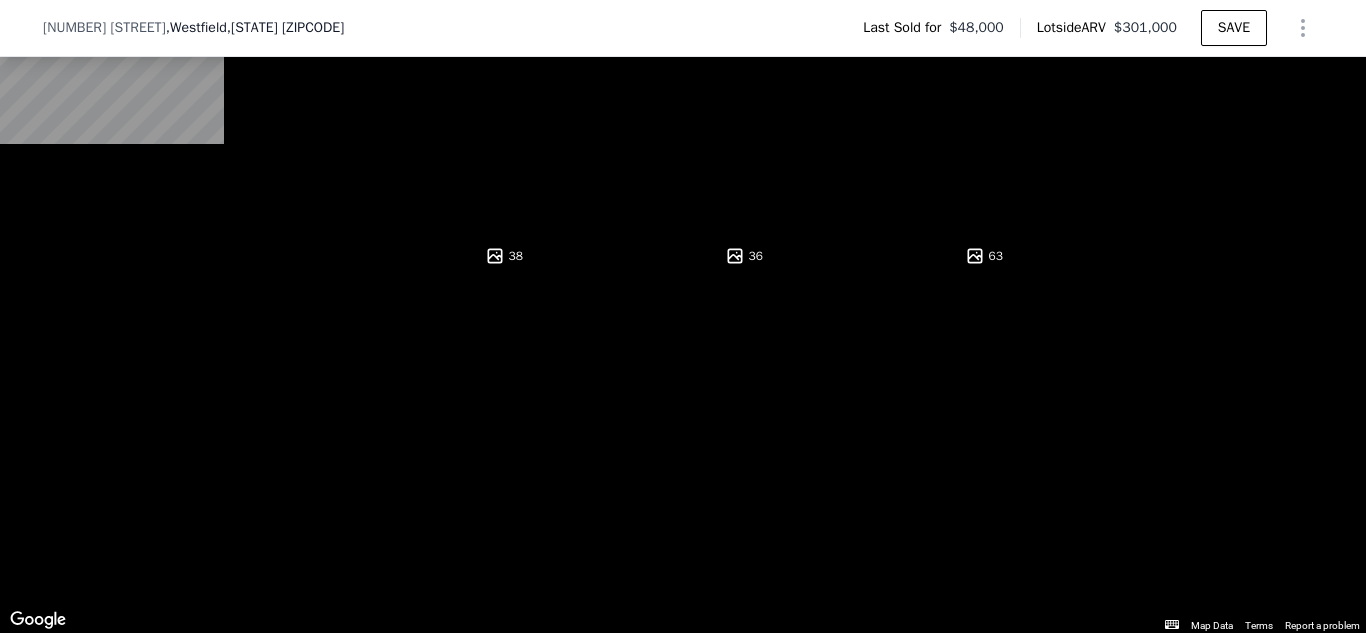 scroll, scrollTop: 1920, scrollLeft: 0, axis: vertical 